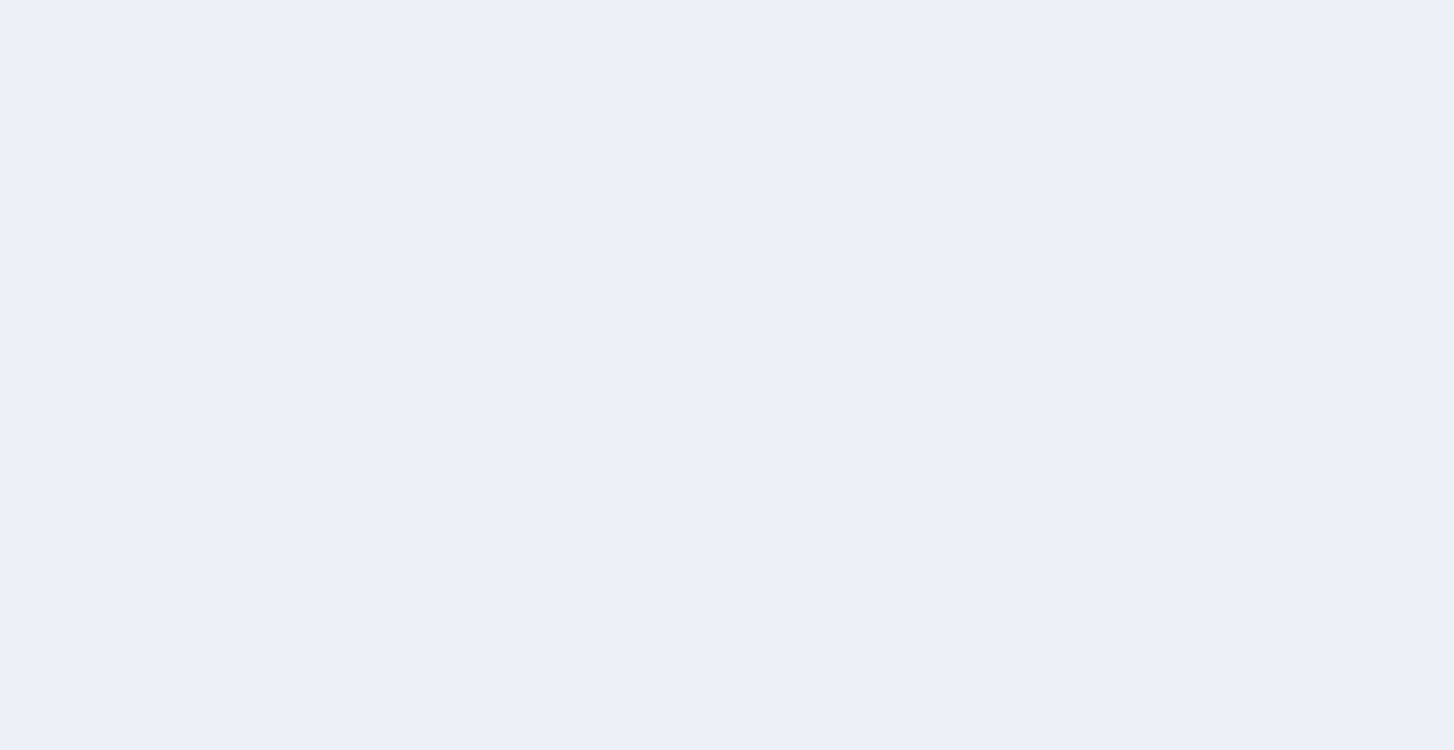 scroll, scrollTop: 0, scrollLeft: 0, axis: both 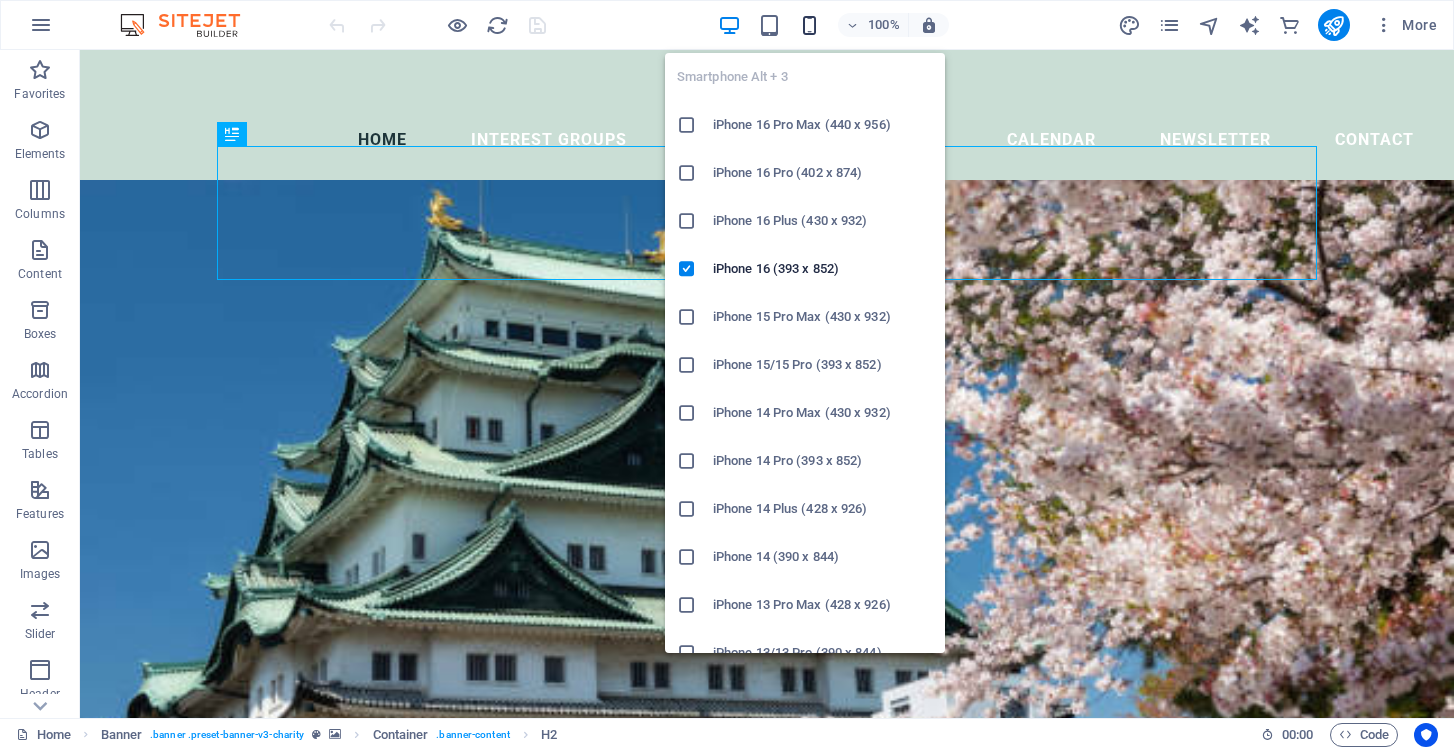 click at bounding box center (809, 25) 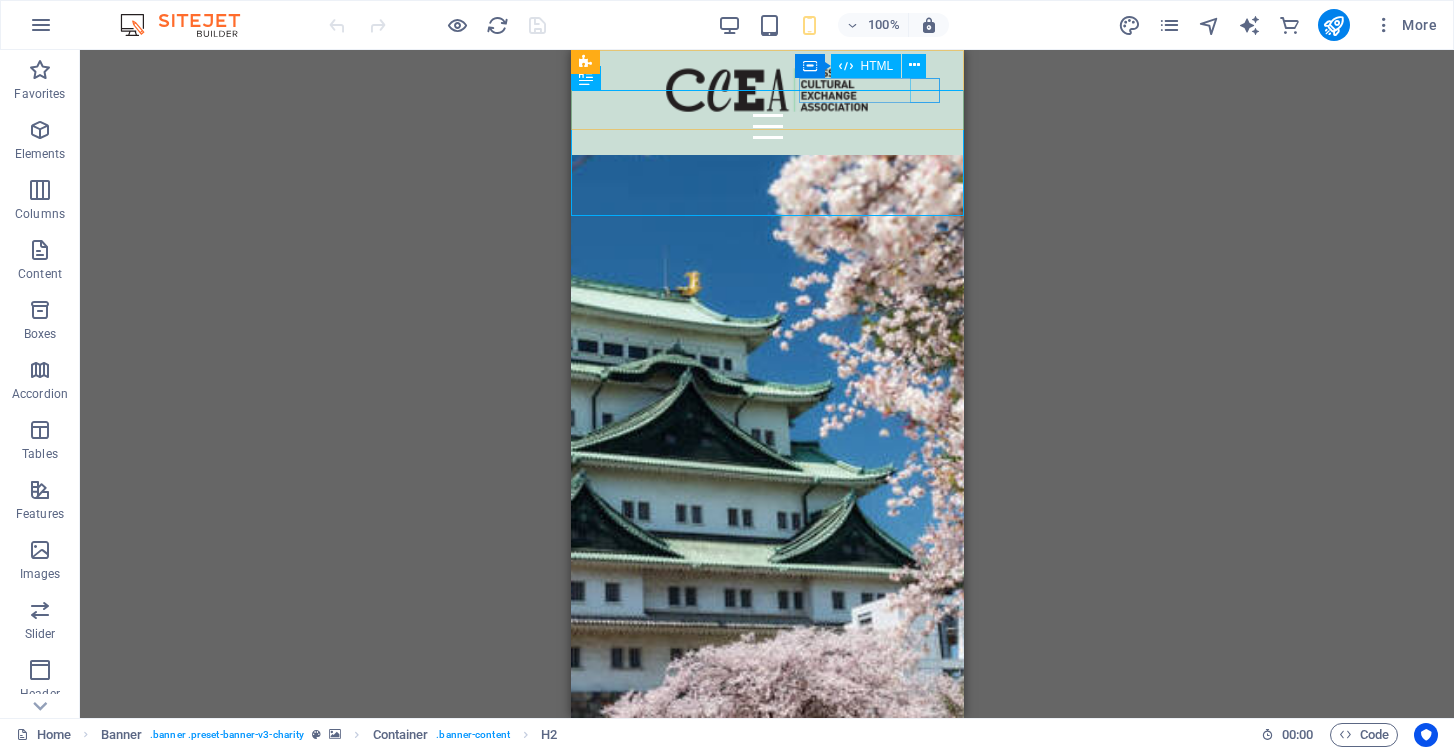 click at bounding box center [766, 126] 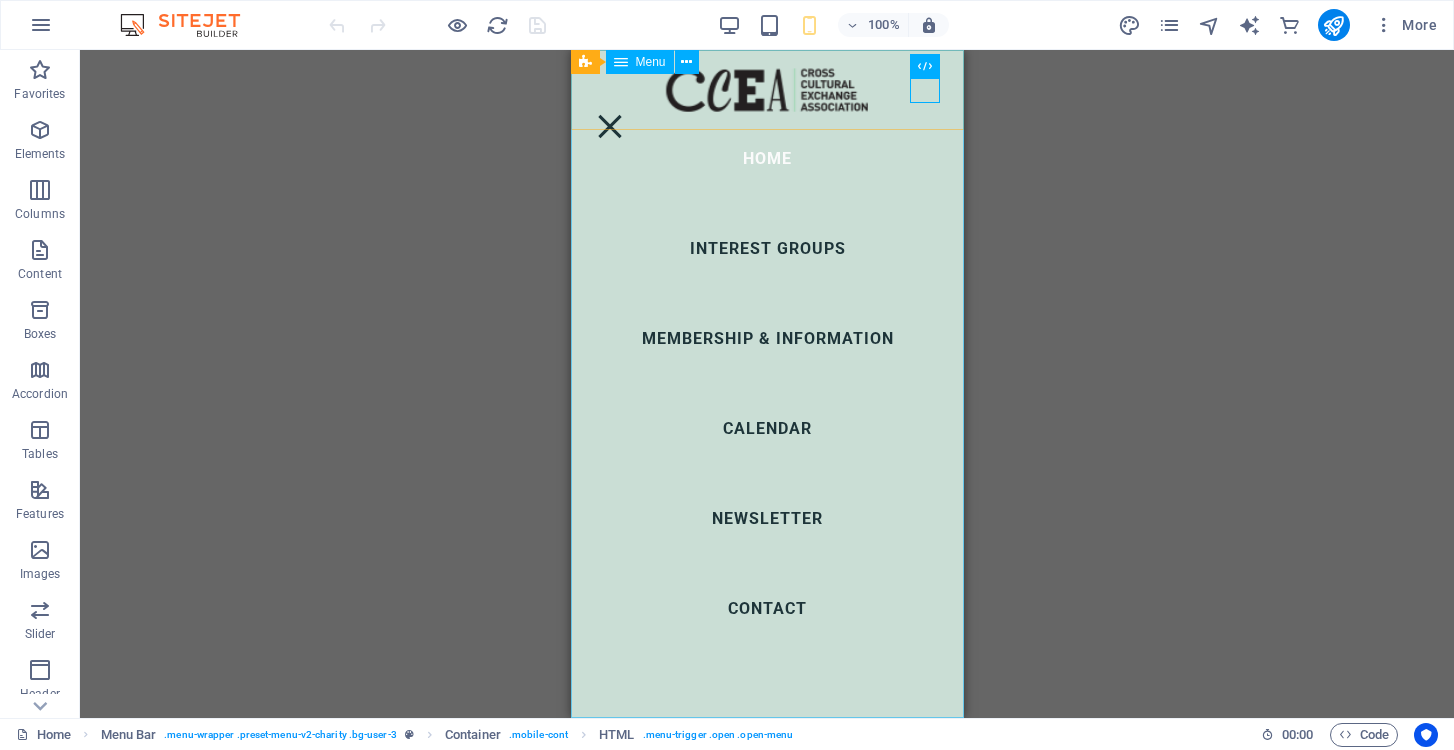 click on "Home Interest Groups Membership & Information Calendar Newsletter Contact" at bounding box center [766, 384] 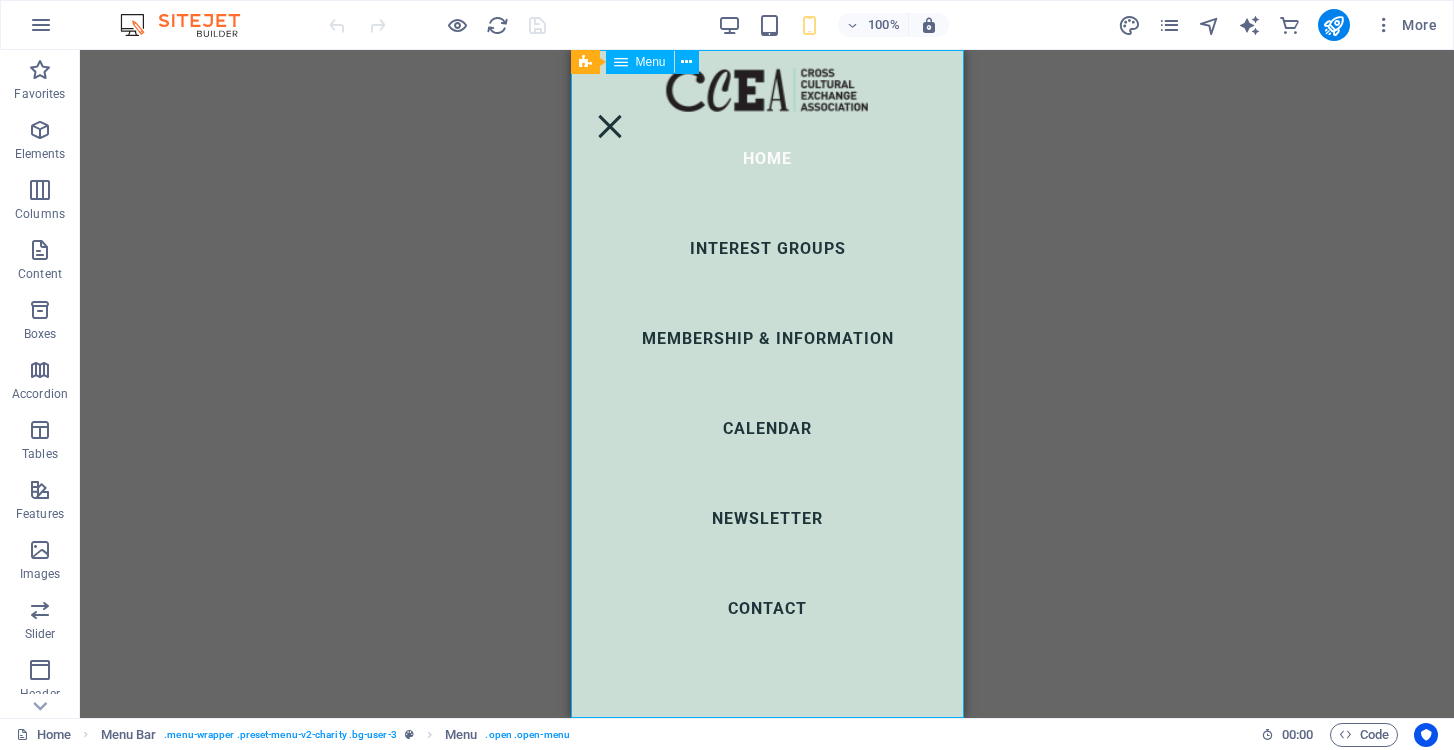 click on "Home Interest Groups Membership & Information Calendar Newsletter Contact" at bounding box center [766, 384] 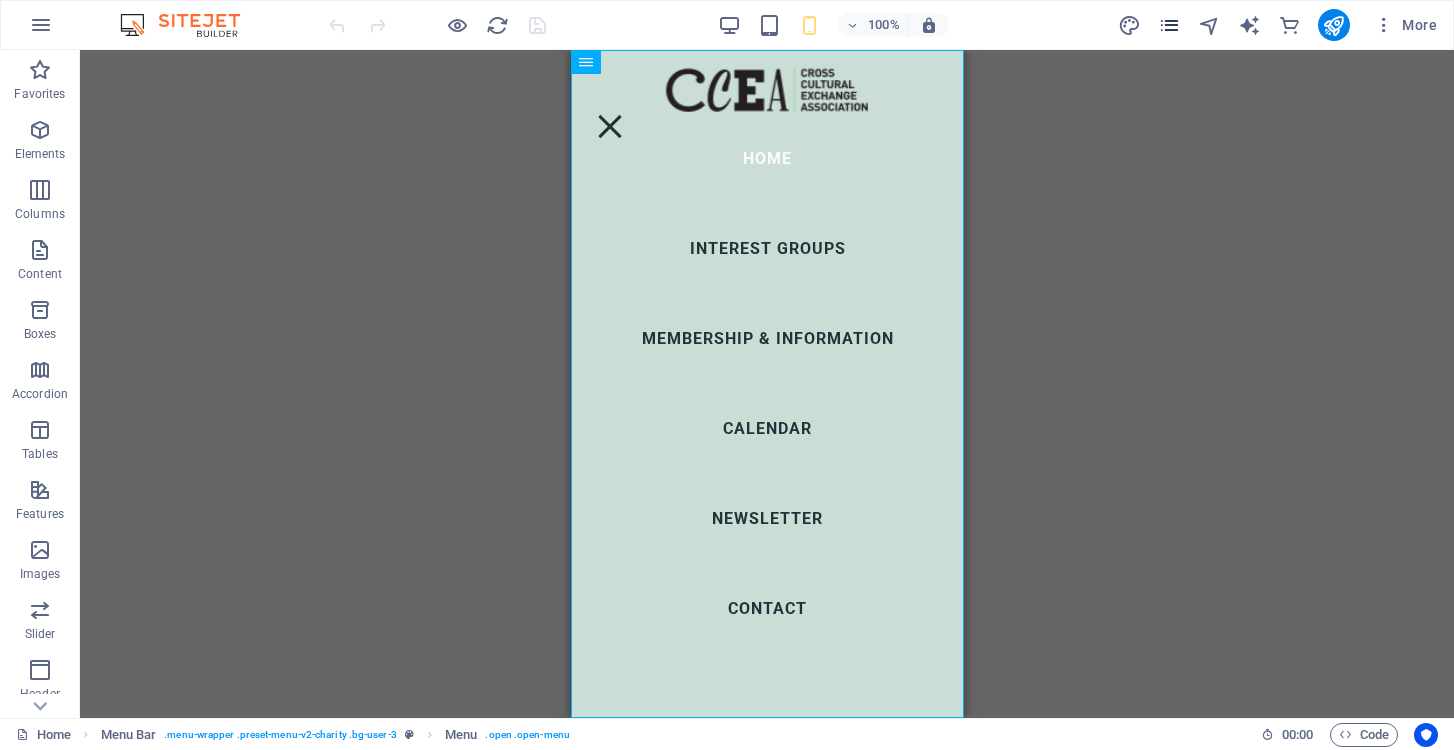 click at bounding box center [1169, 25] 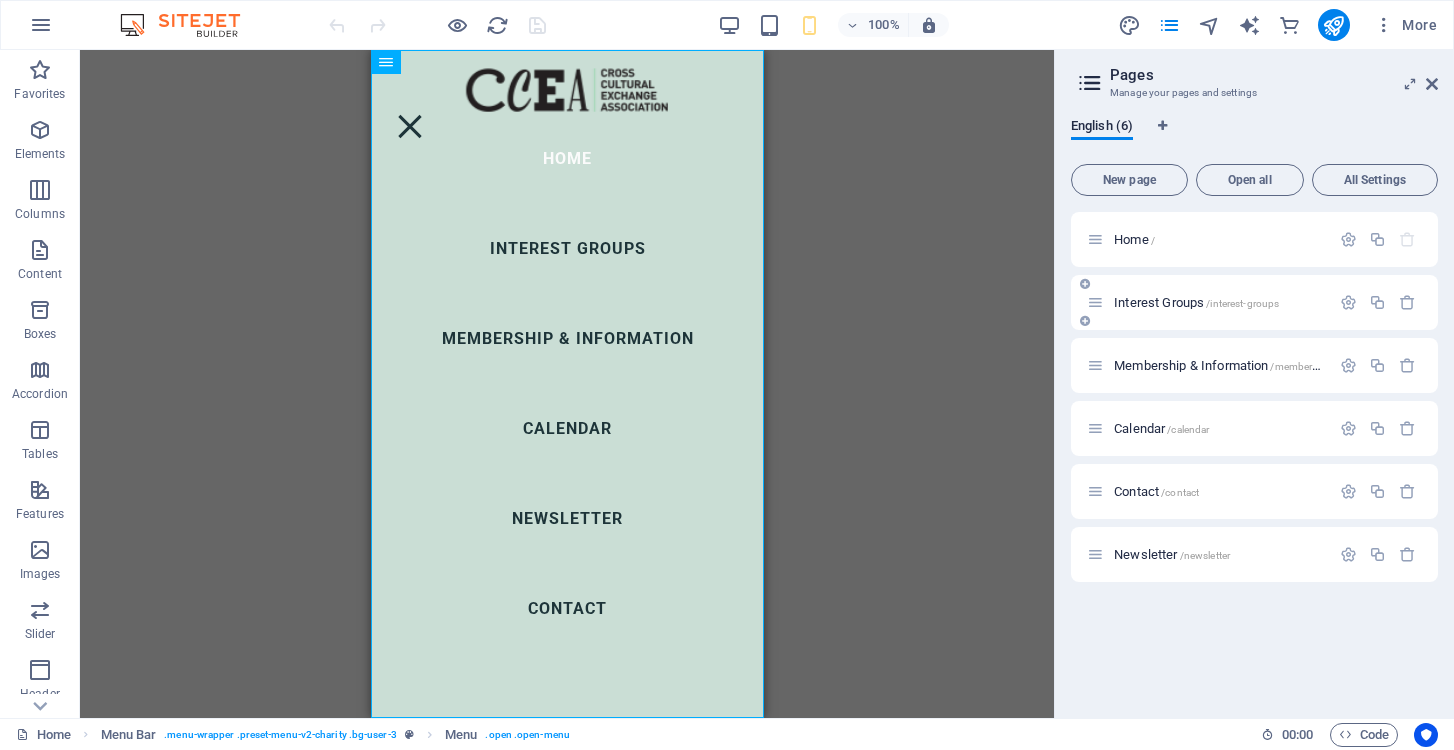 click on "Interest Groups /interest-groups" at bounding box center [1196, 302] 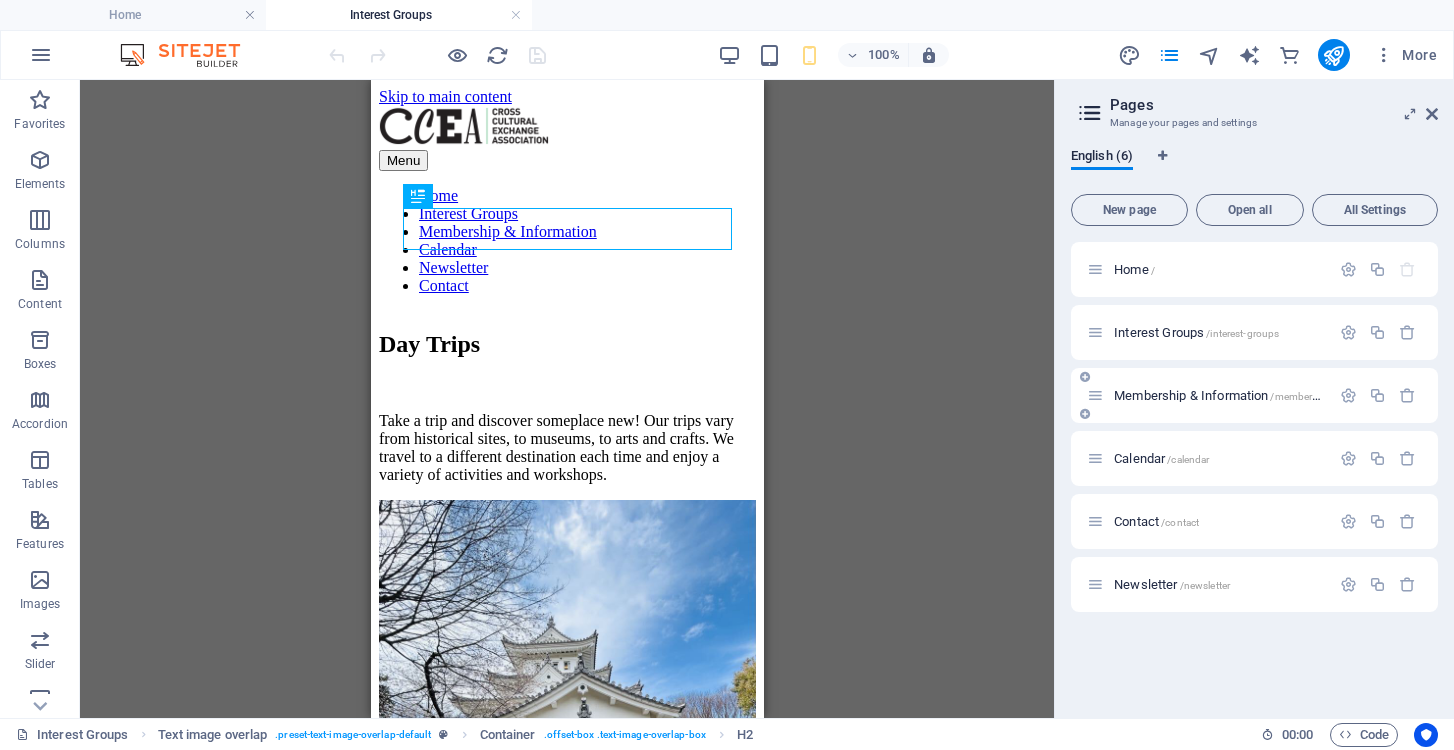 scroll, scrollTop: 0, scrollLeft: 0, axis: both 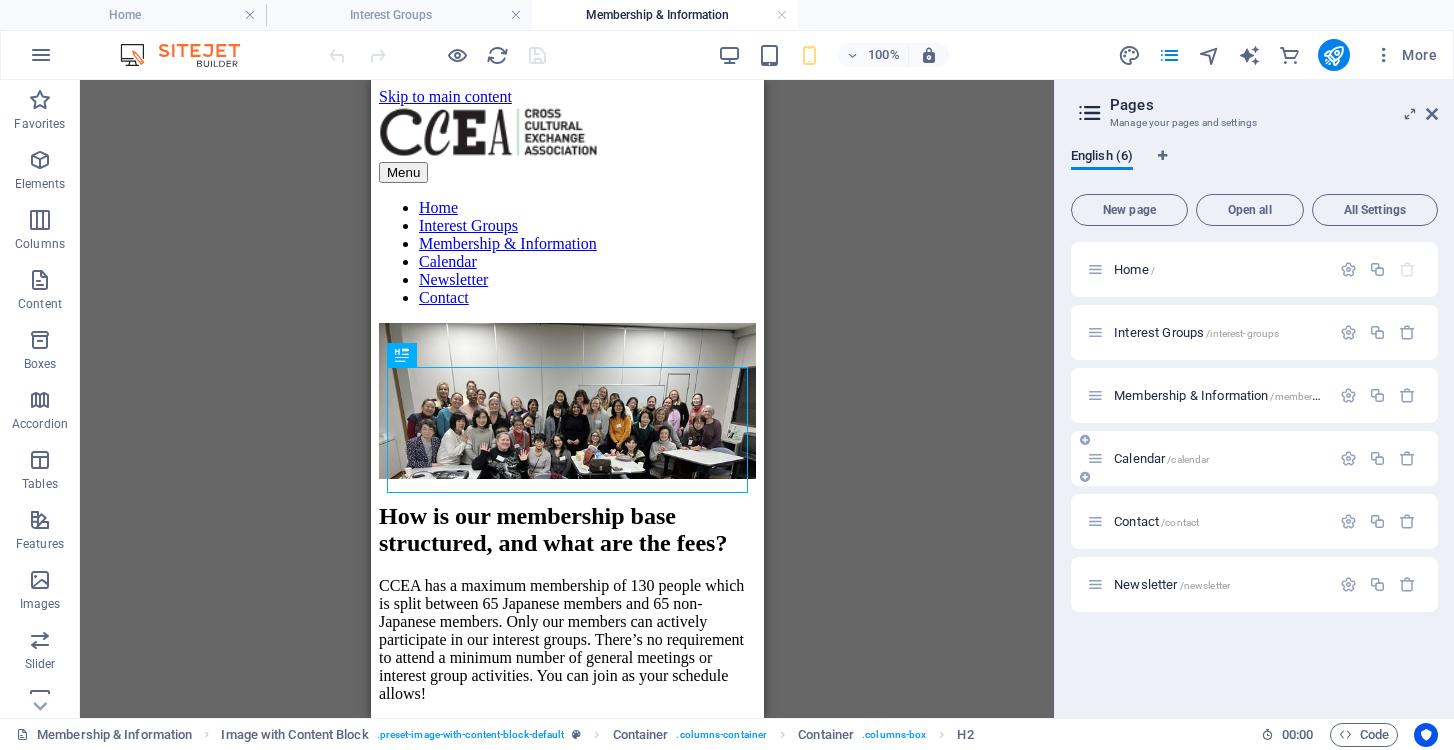 click on "Calendar /calendar" at bounding box center [1161, 458] 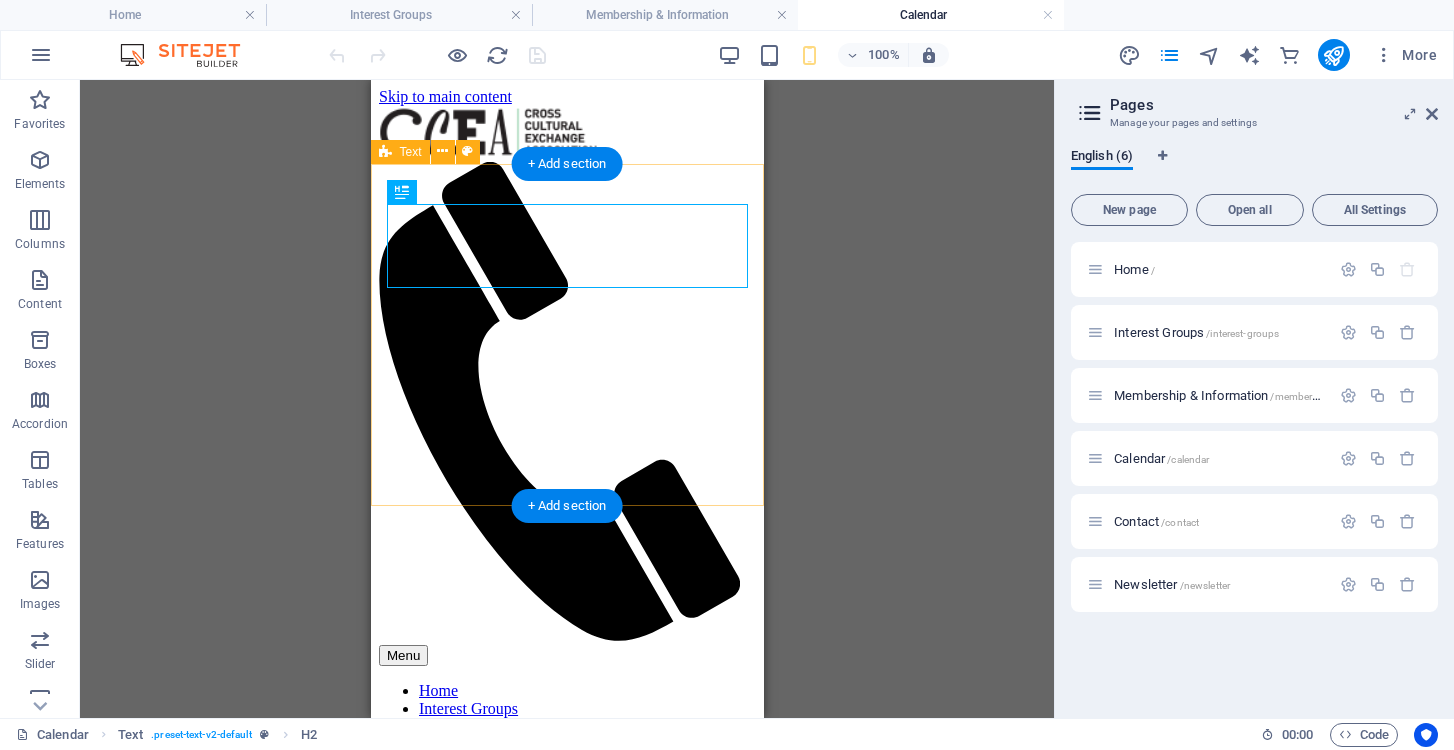 scroll, scrollTop: 0, scrollLeft: 0, axis: both 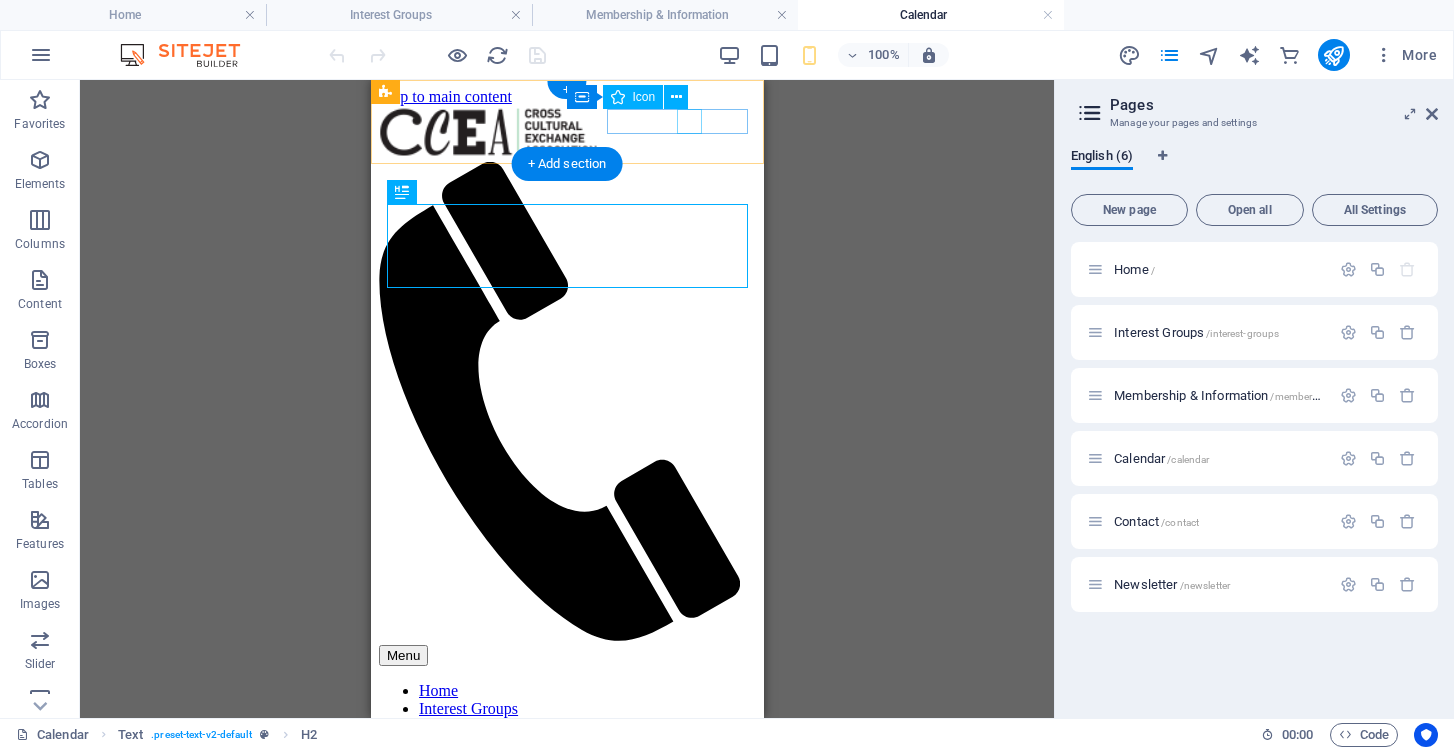 click at bounding box center (558, 403) 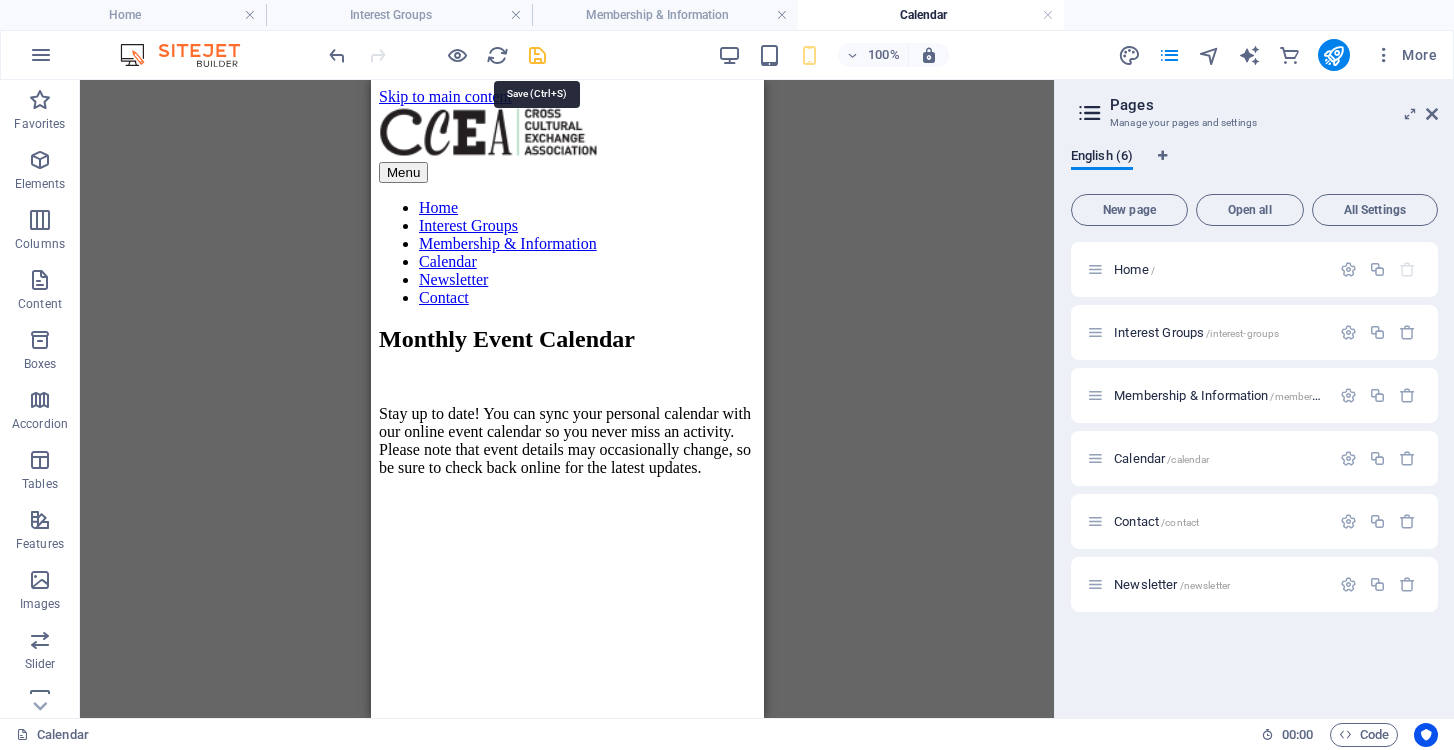 click at bounding box center [537, 55] 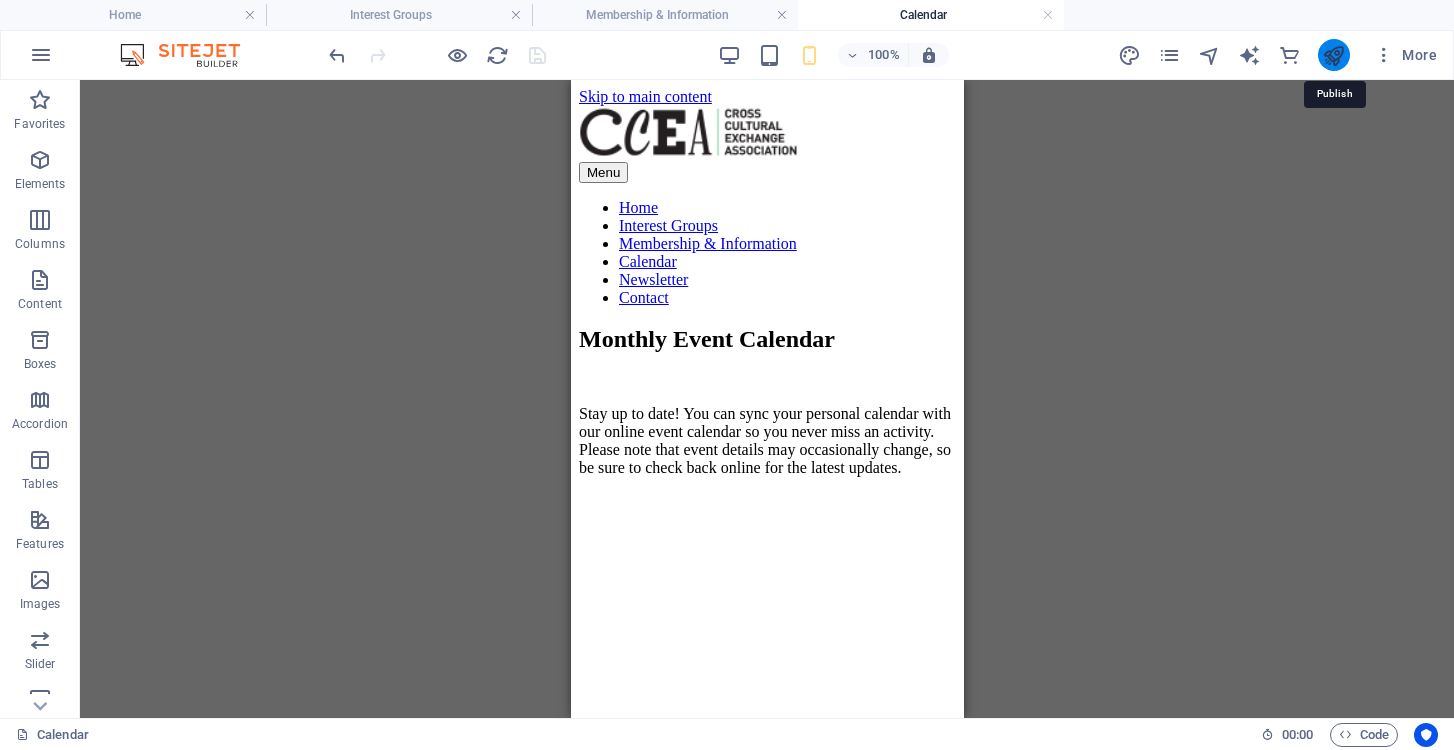 click at bounding box center [1333, 55] 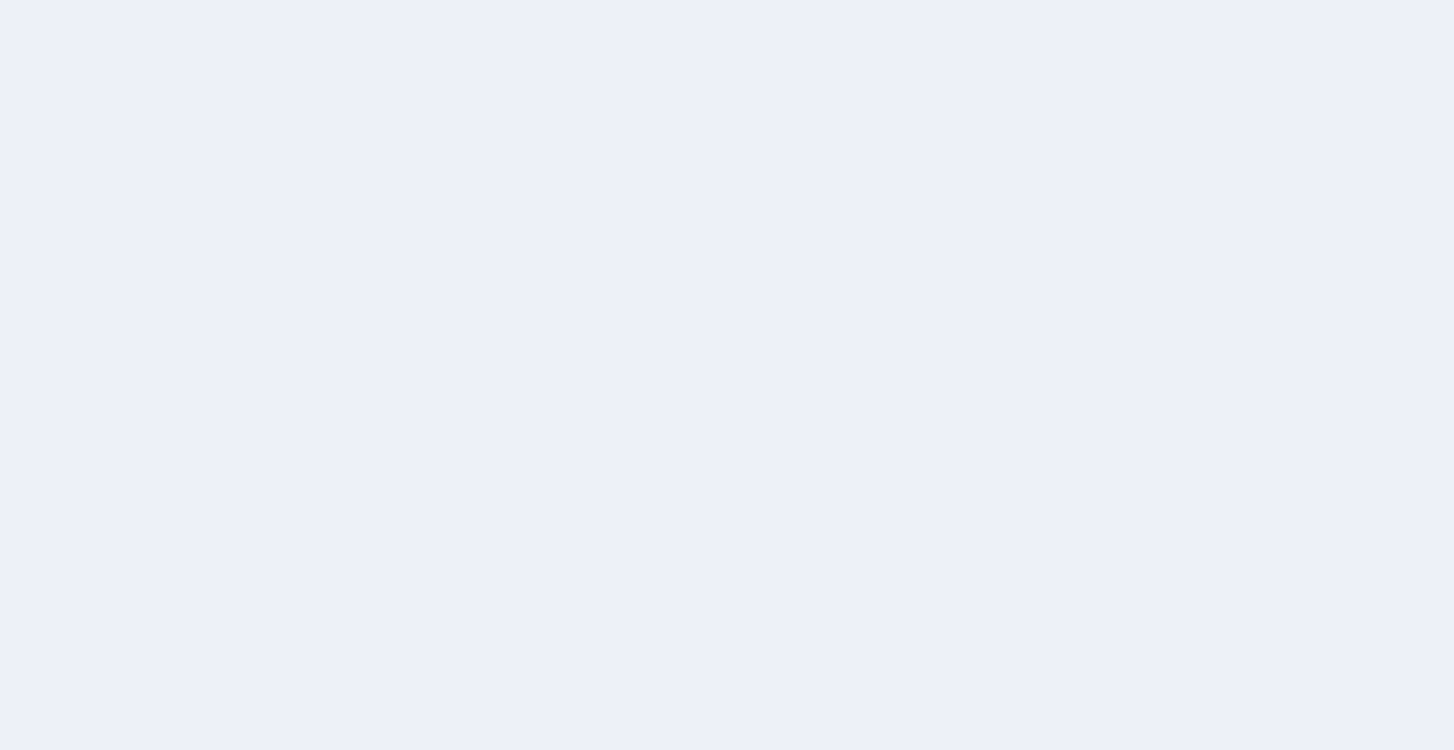 scroll, scrollTop: 0, scrollLeft: 0, axis: both 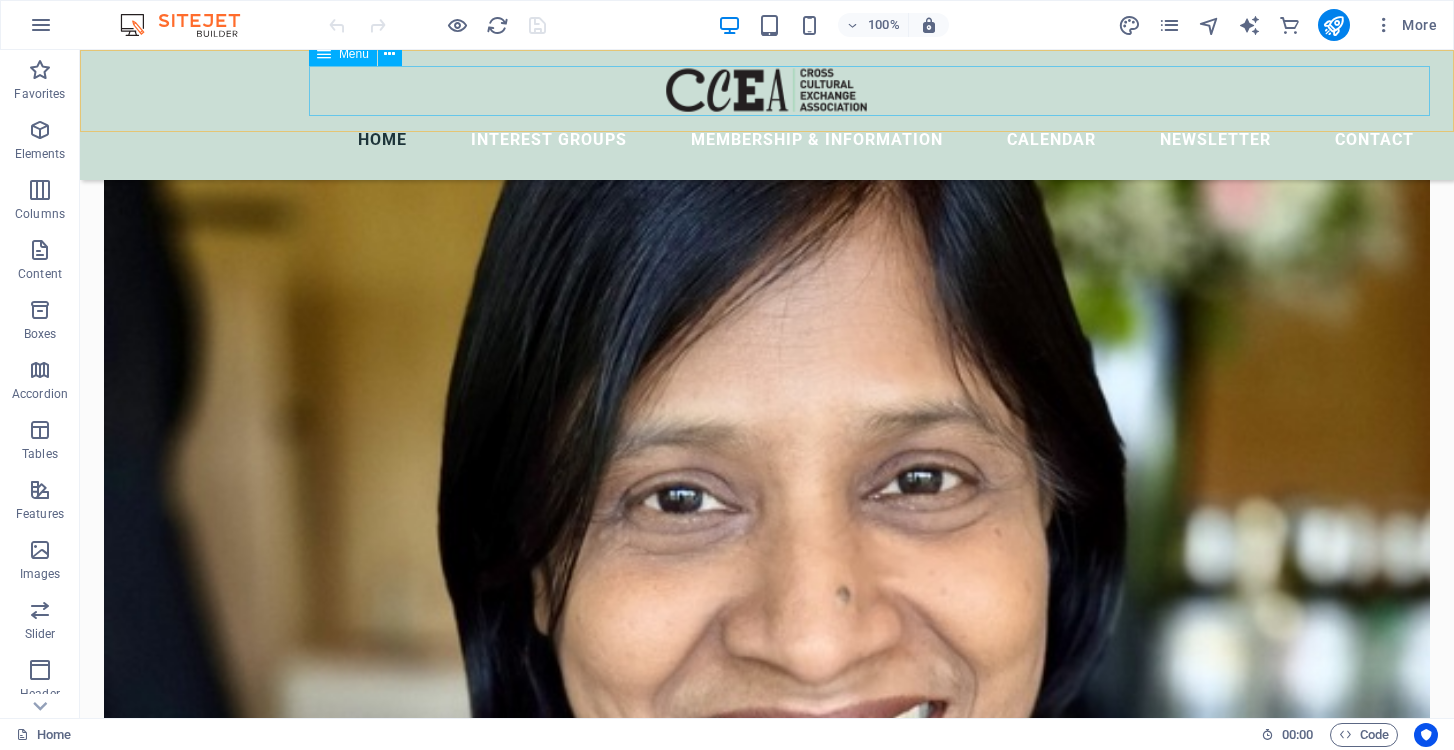 click on "Home Interest Groups Membership & Information Calendar Newsletter Contact" at bounding box center (767, 139) 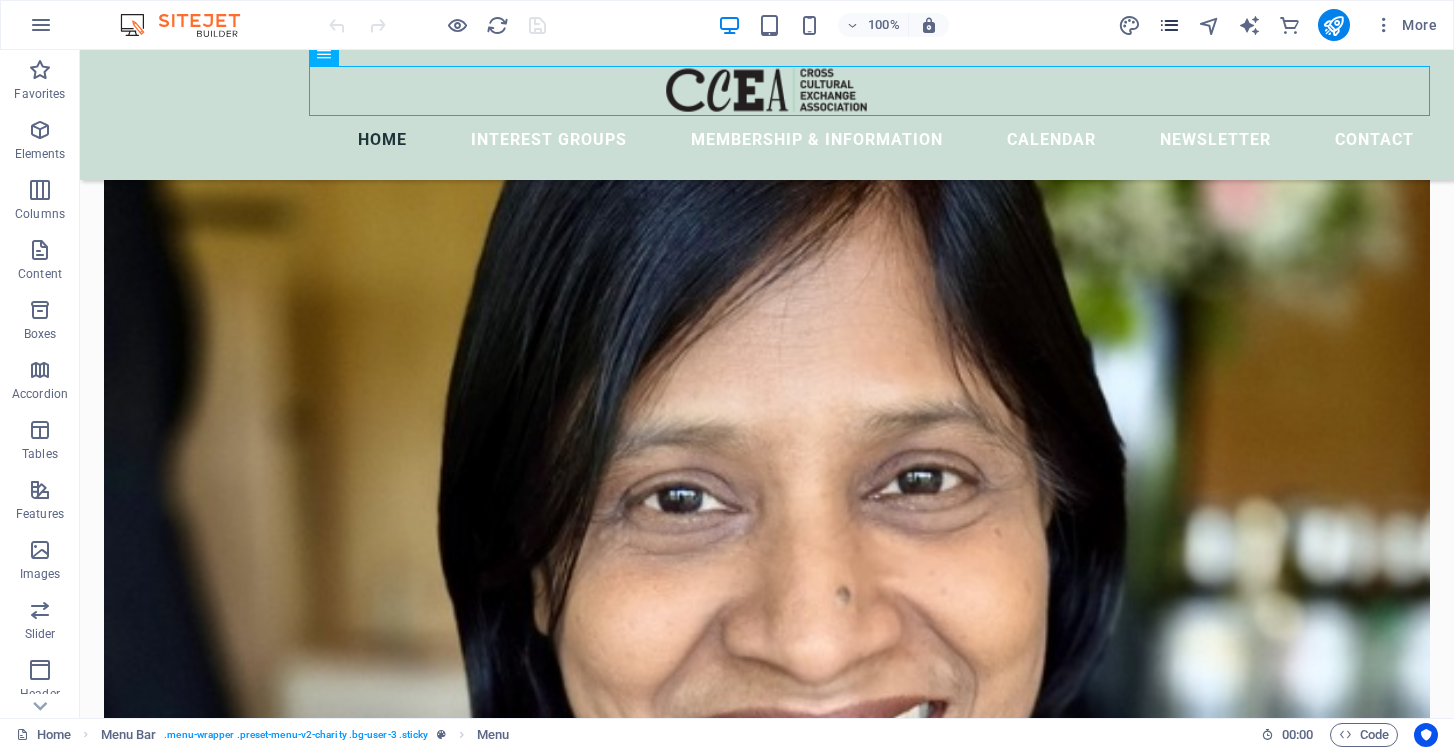 click at bounding box center [1169, 25] 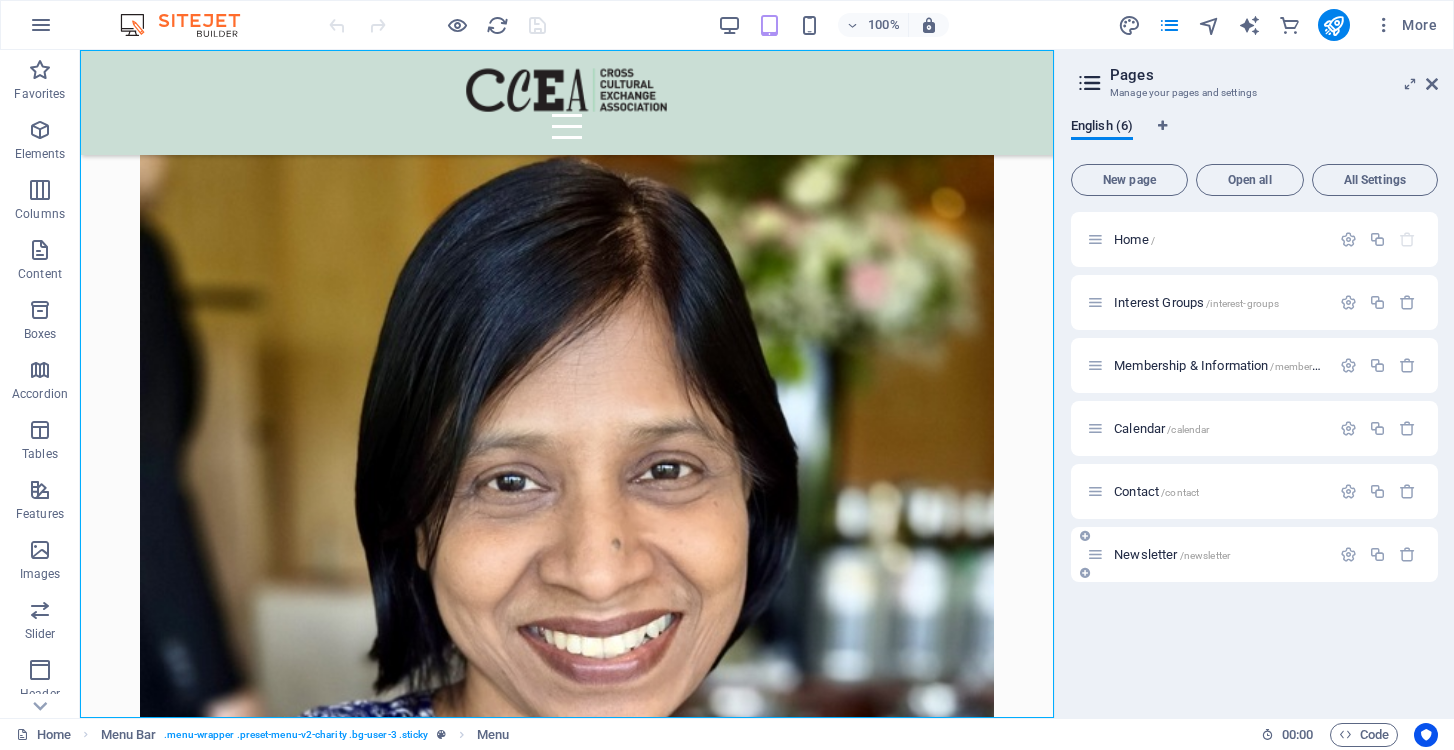click on "Newsletter /newsletter" at bounding box center (1254, 554) 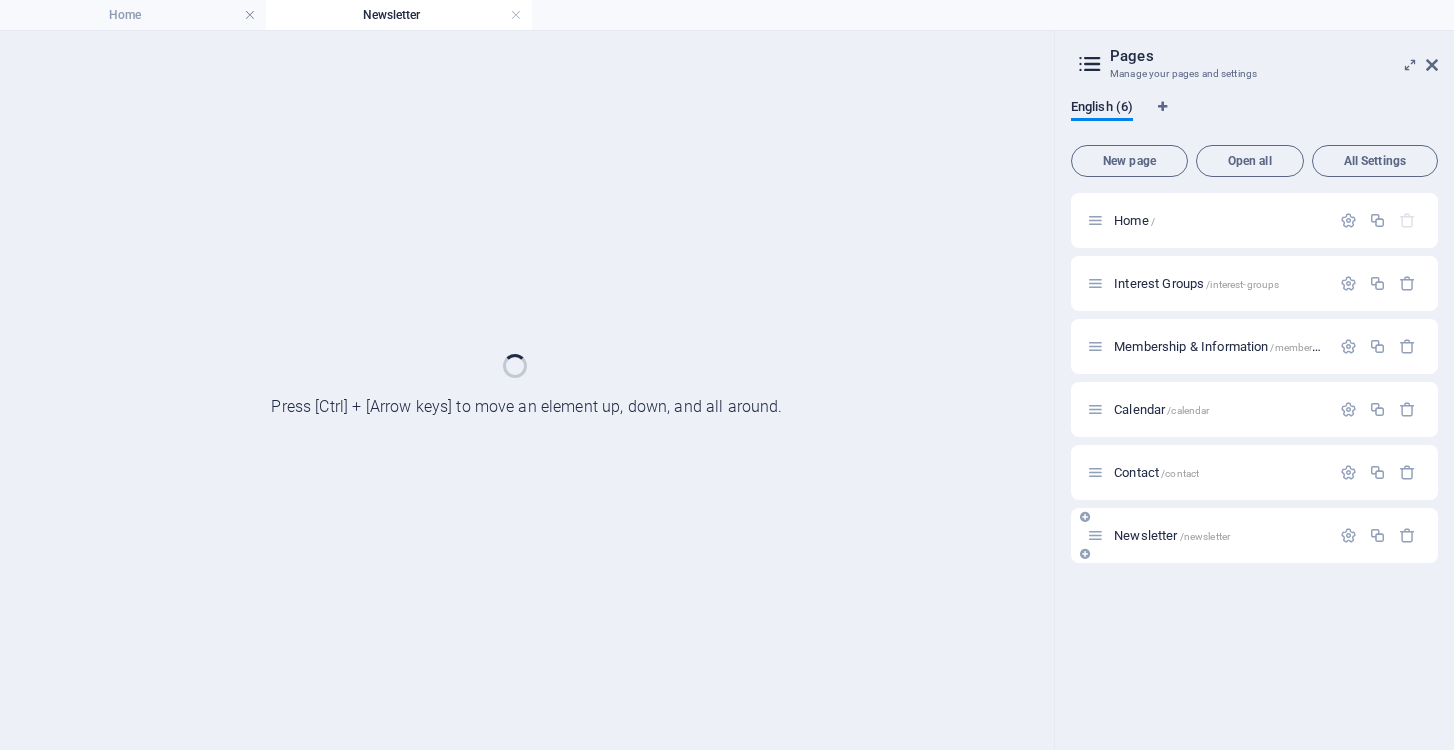 scroll, scrollTop: 0, scrollLeft: 0, axis: both 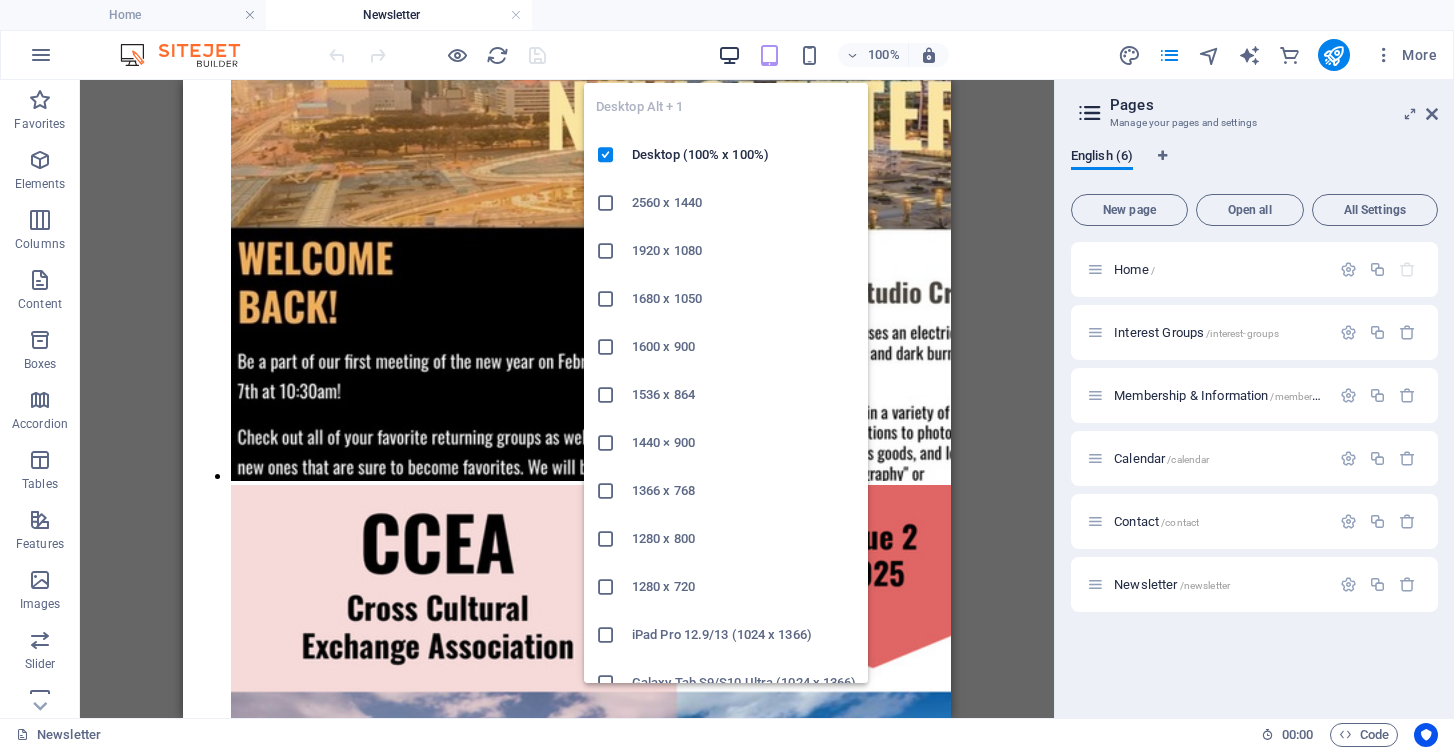 click at bounding box center [729, 55] 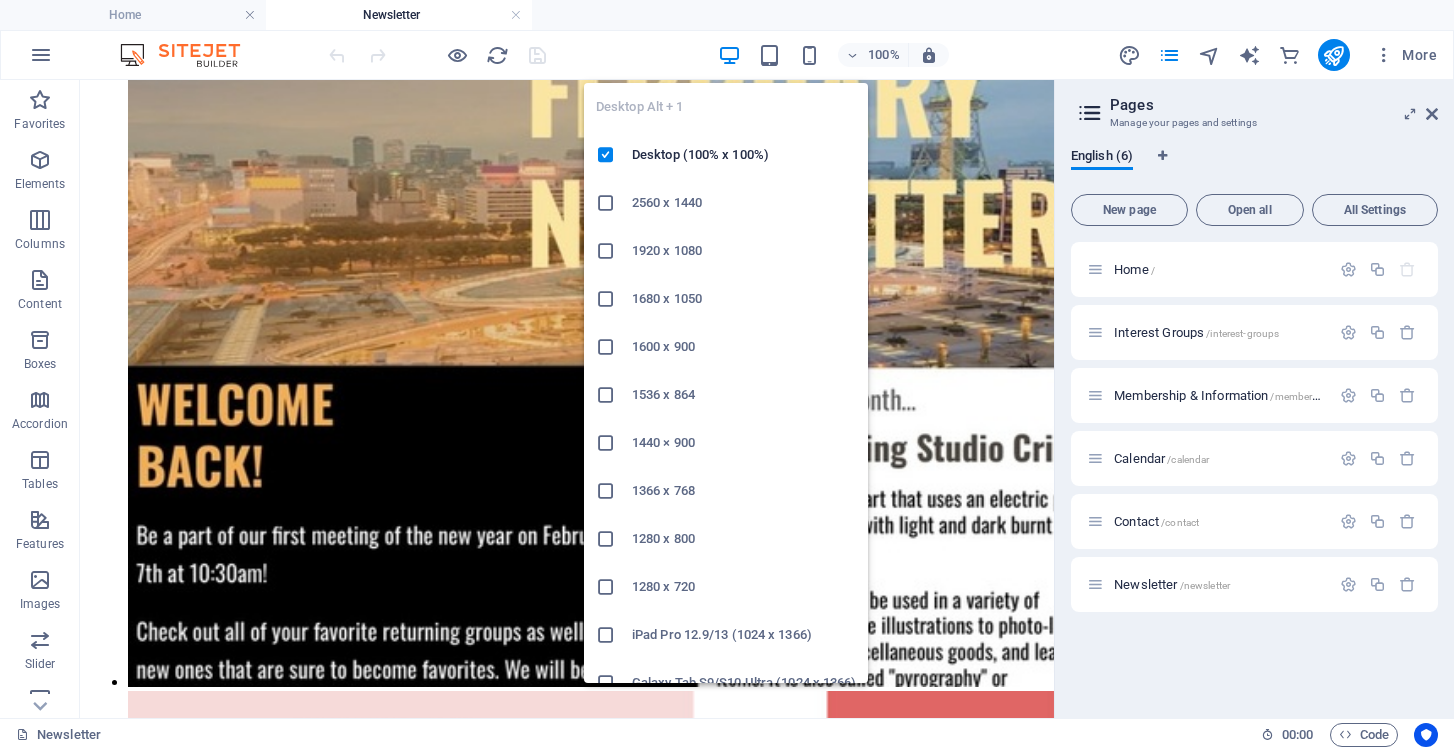 scroll, scrollTop: 753, scrollLeft: 0, axis: vertical 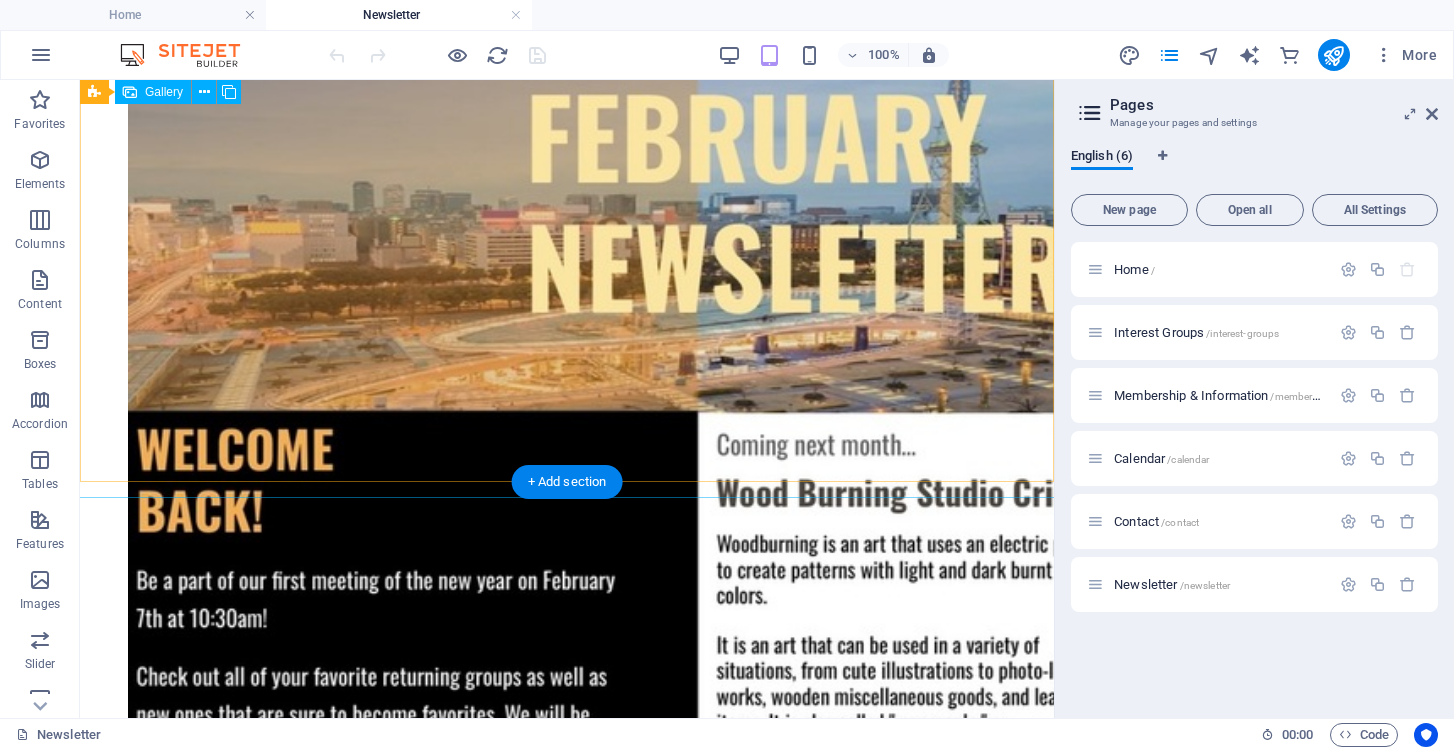 click at bounding box center [528, 247] 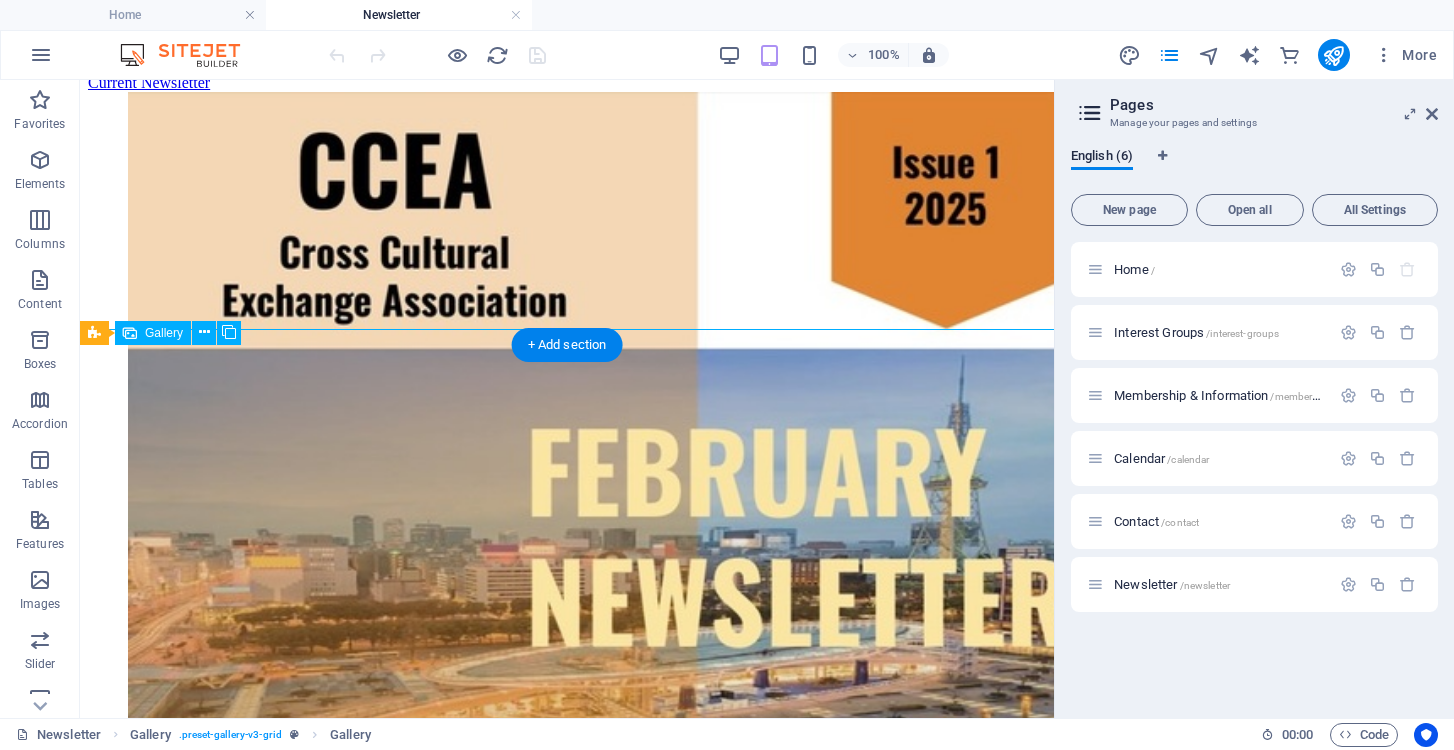scroll, scrollTop: 417, scrollLeft: 0, axis: vertical 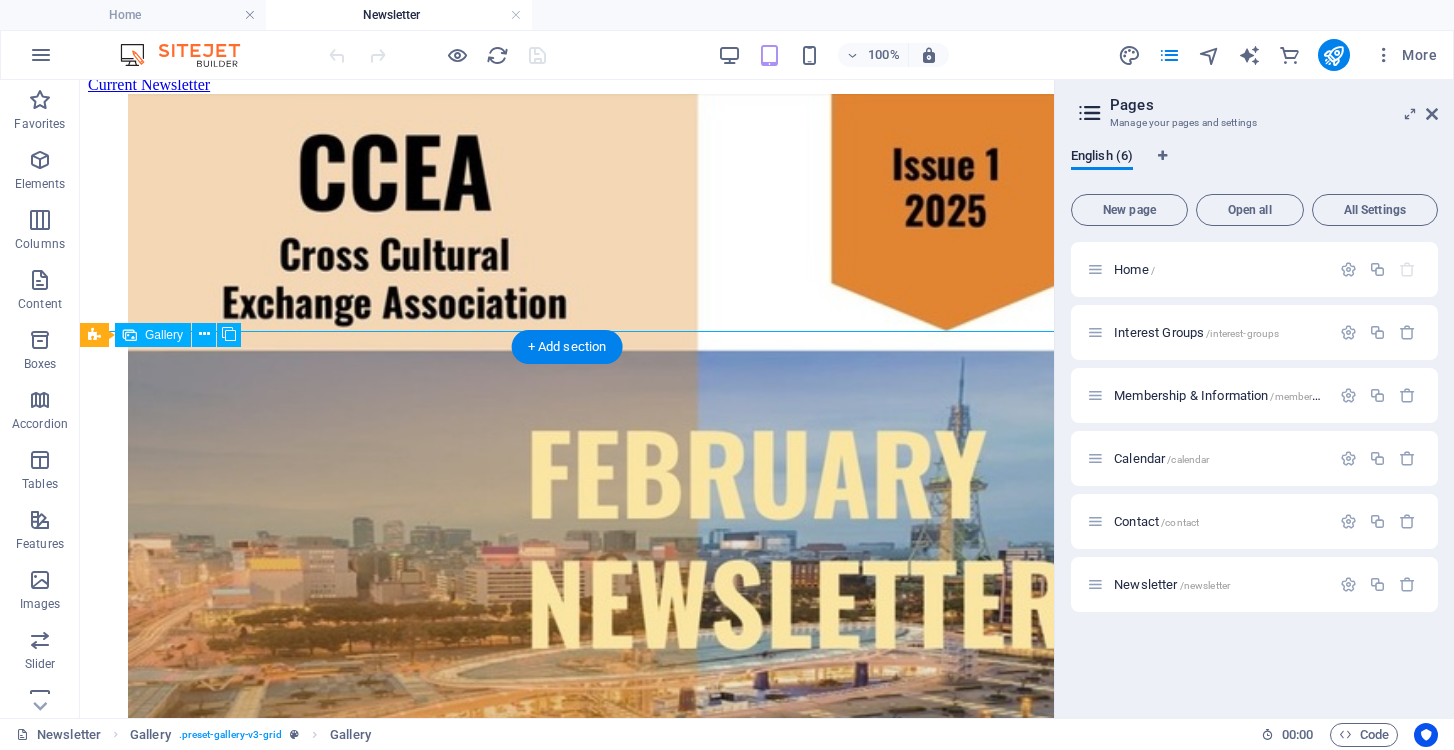 click at bounding box center [528, 583] 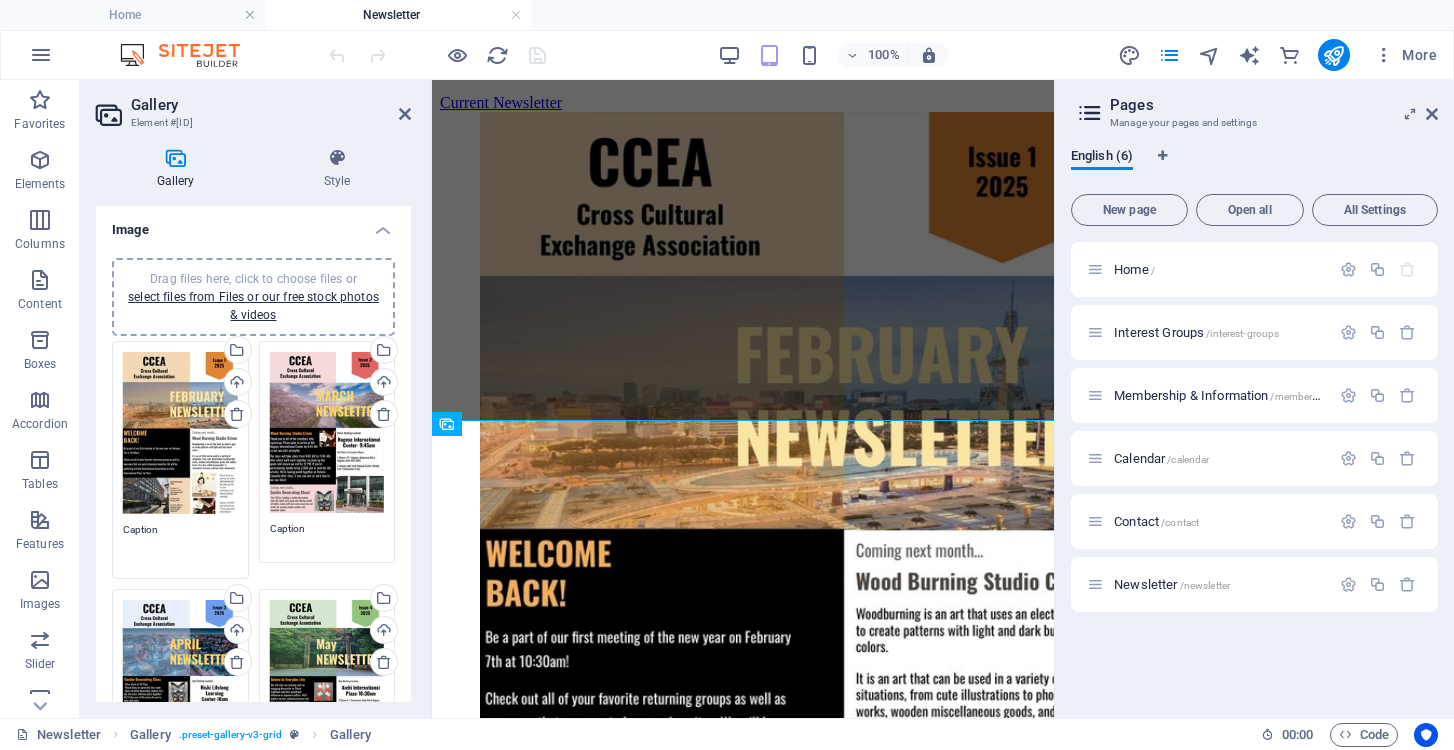 drag, startPoint x: 170, startPoint y: 529, endPoint x: 88, endPoint y: 528, distance: 82.006096 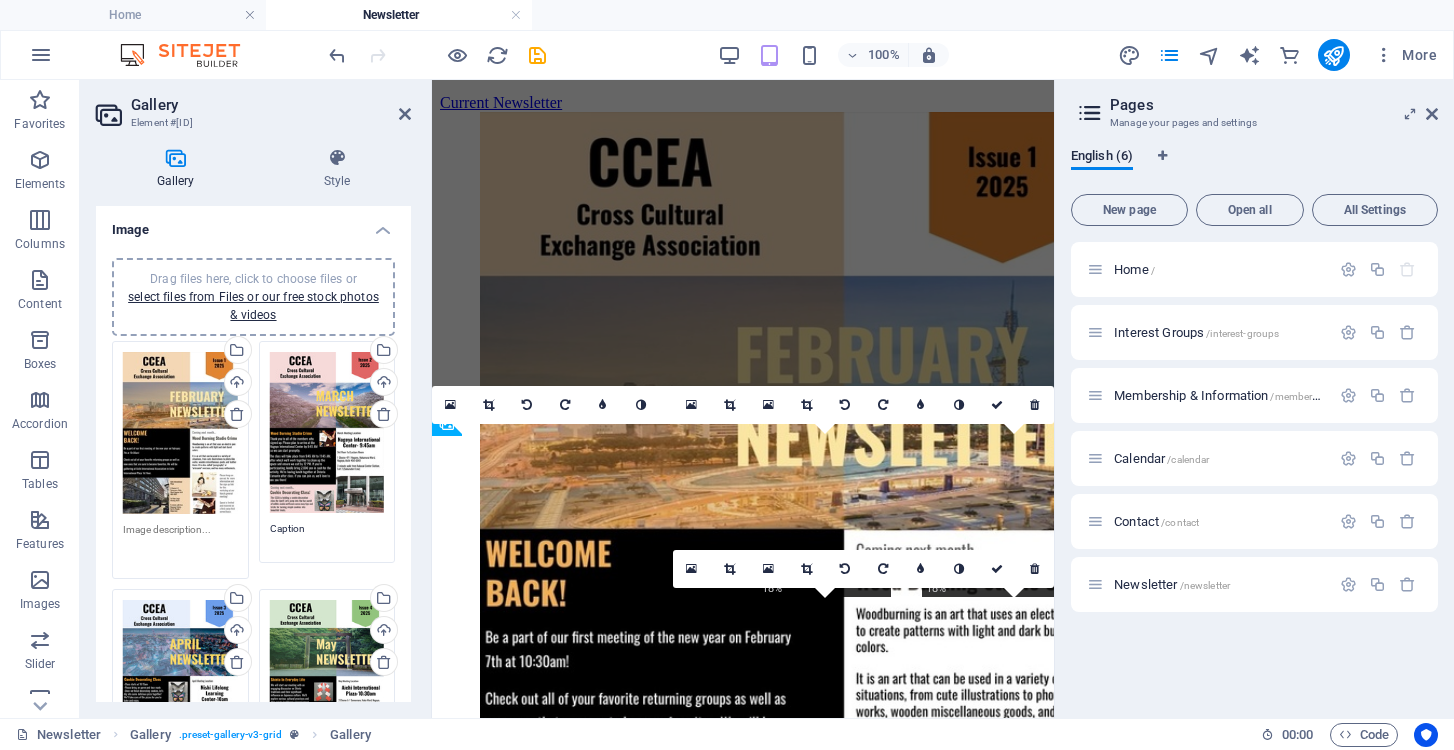 type 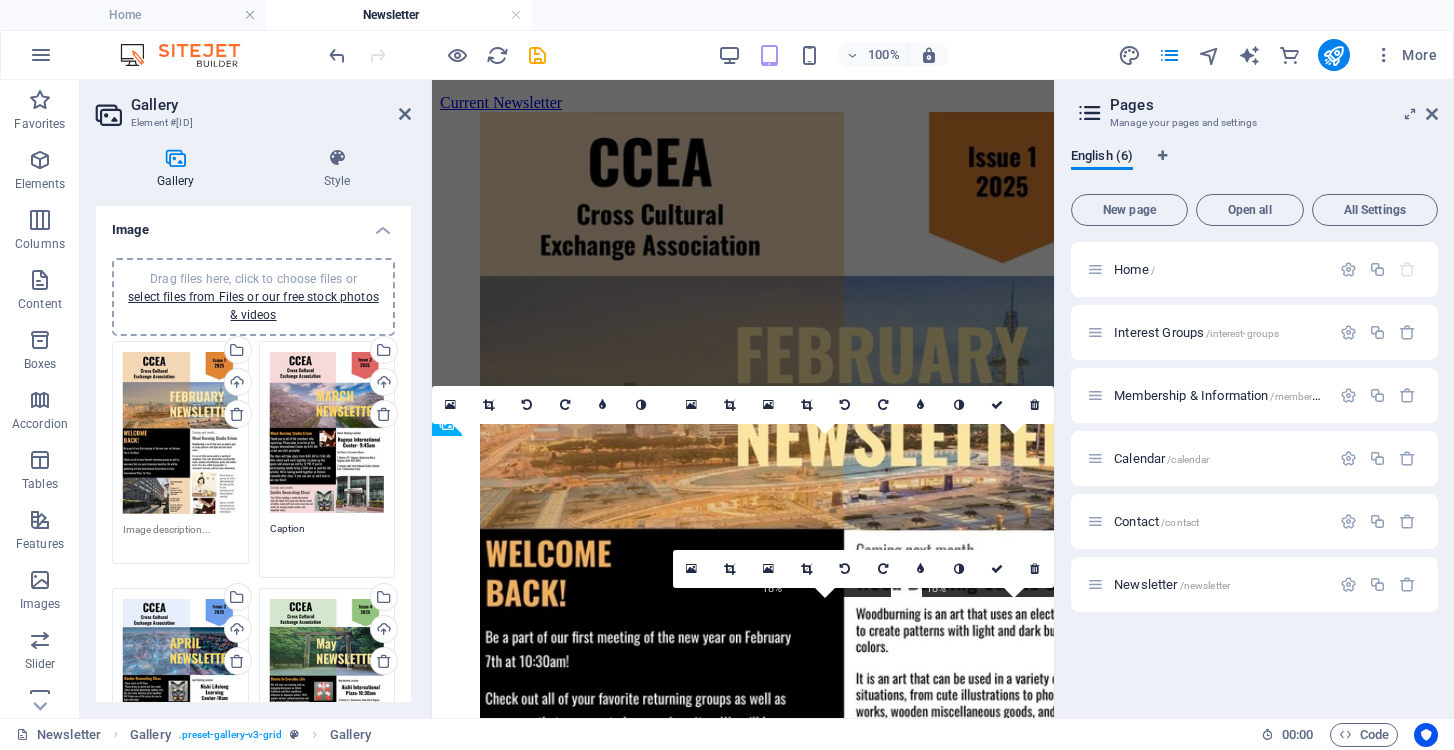 drag, startPoint x: 320, startPoint y: 525, endPoint x: 257, endPoint y: 524, distance: 63.007935 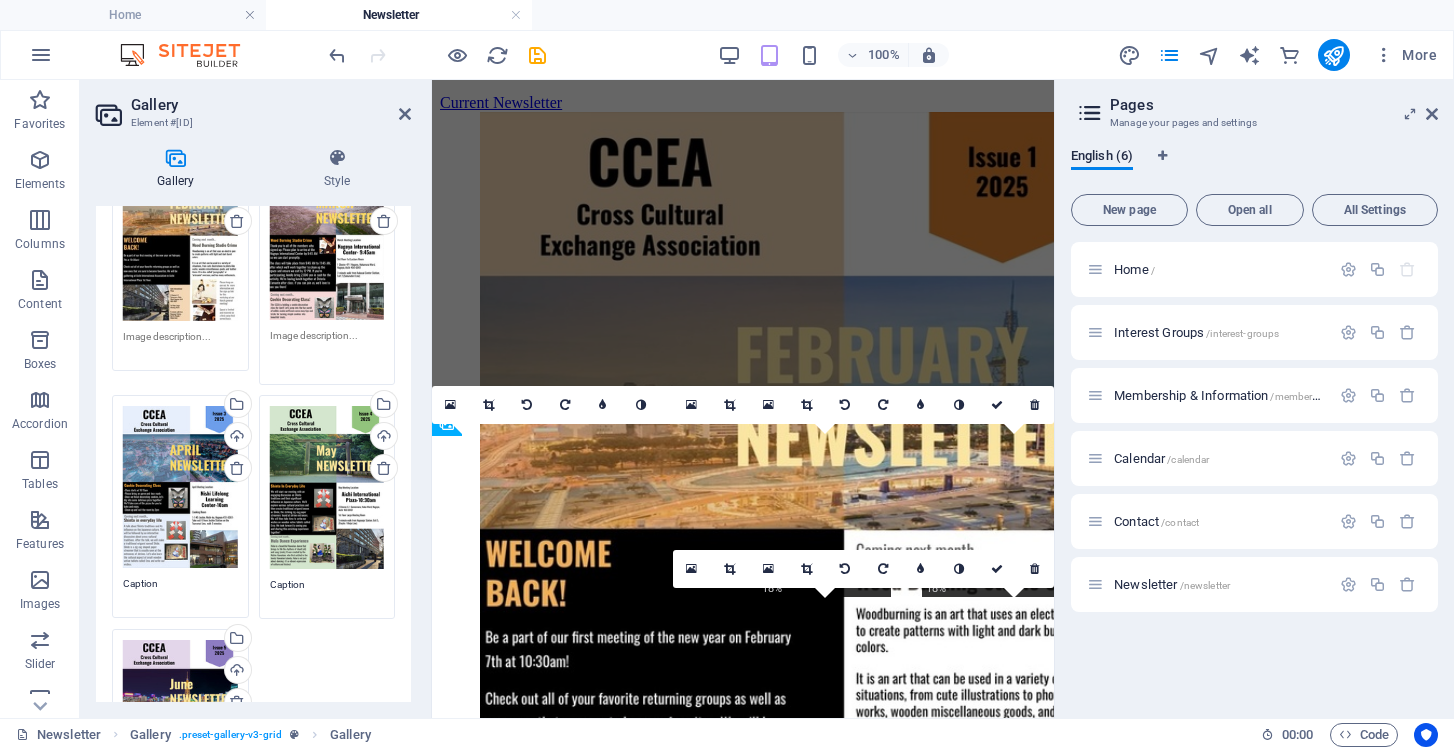scroll, scrollTop: 209, scrollLeft: 0, axis: vertical 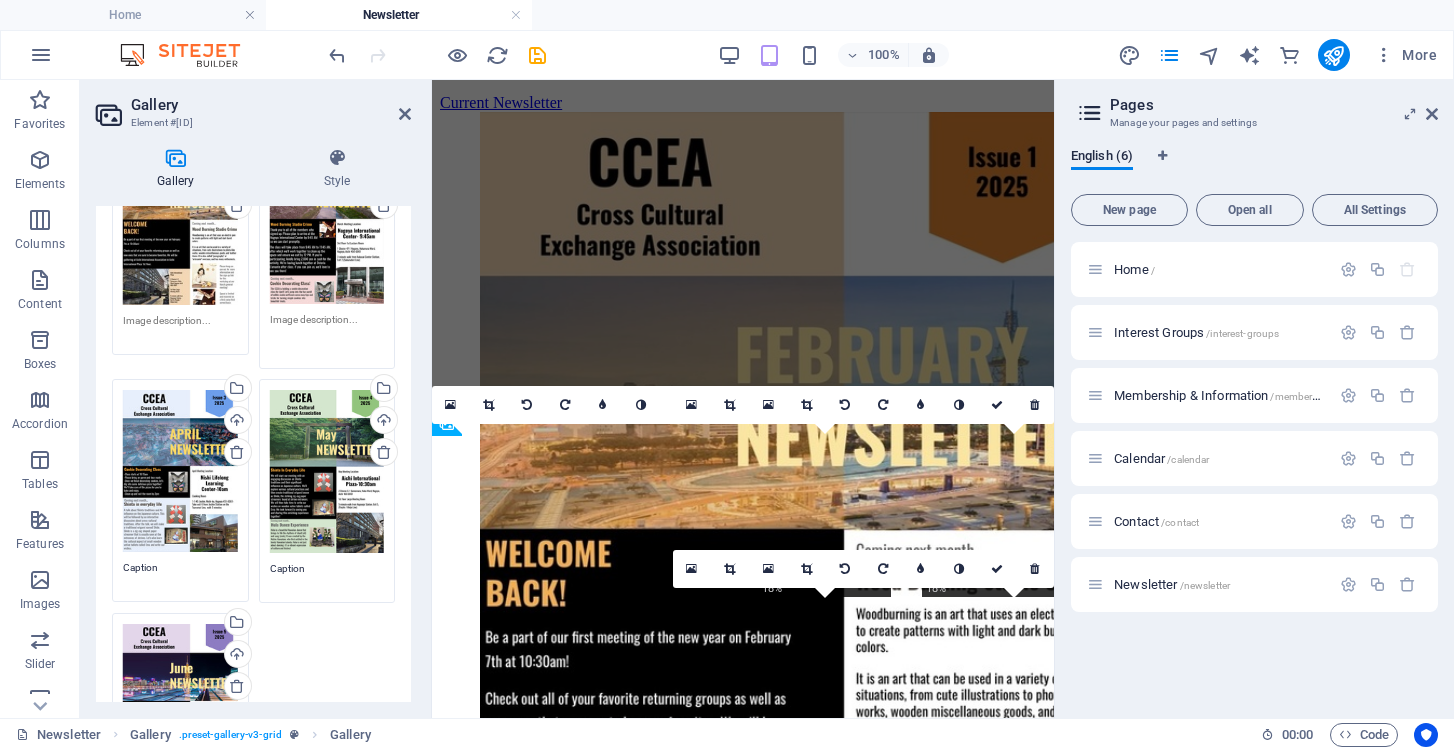 type 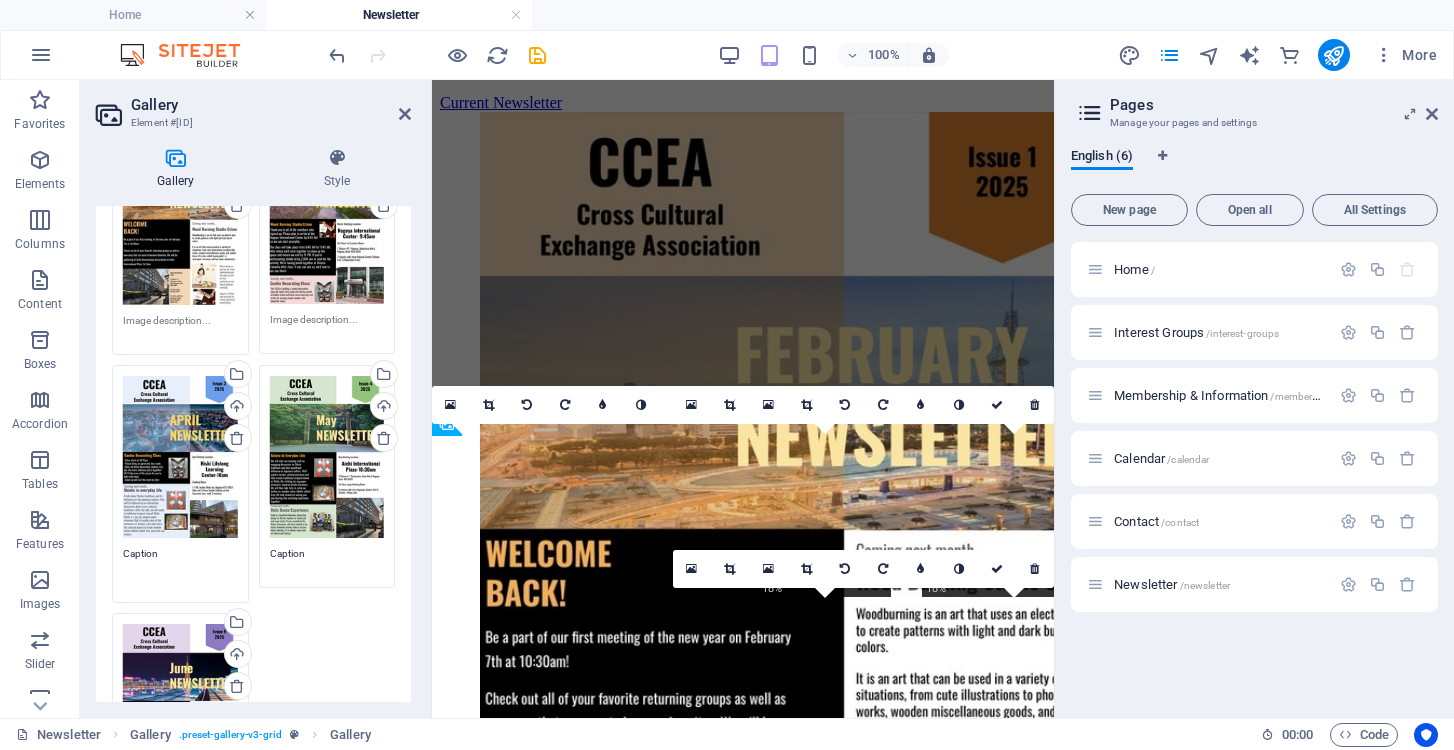 drag, startPoint x: 168, startPoint y: 565, endPoint x: 122, endPoint y: 565, distance: 46 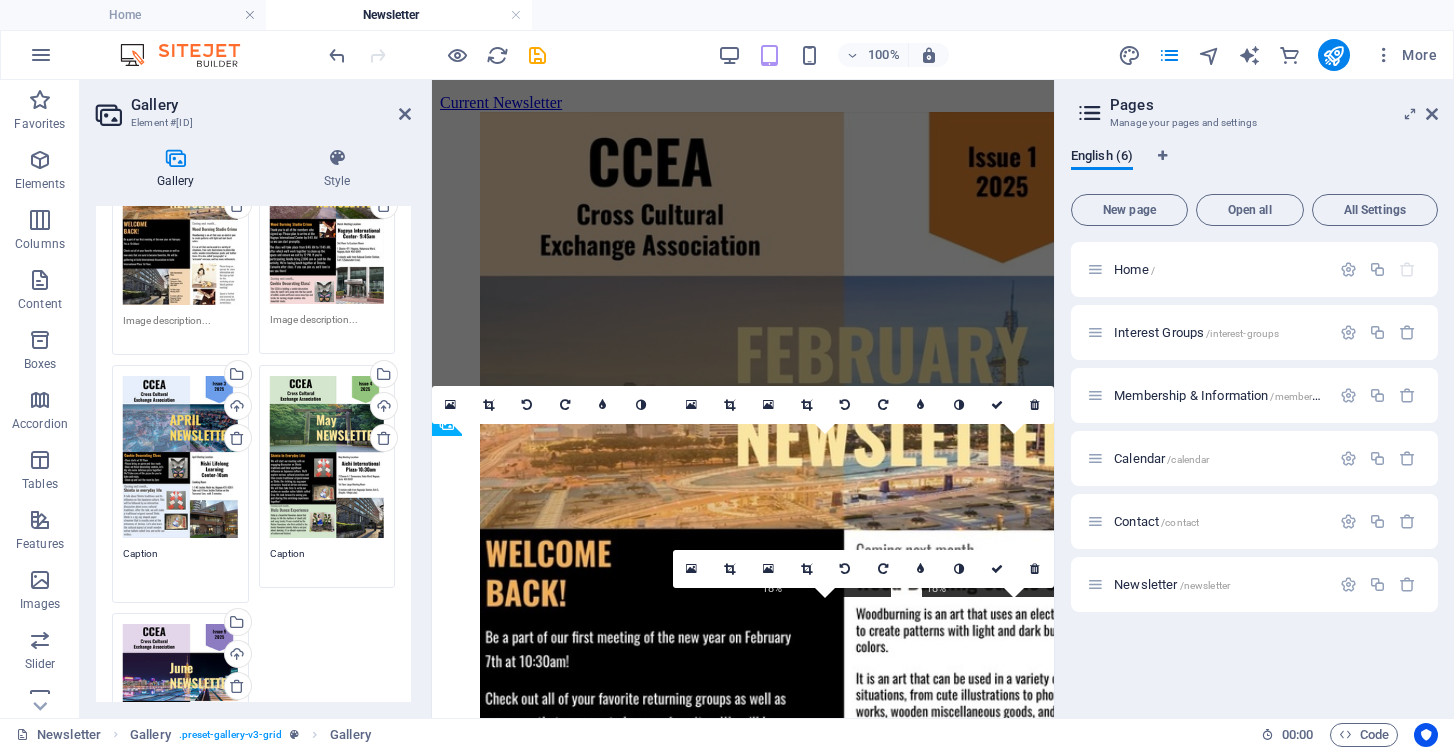 drag, startPoint x: 163, startPoint y: 544, endPoint x: 99, endPoint y: 544, distance: 64 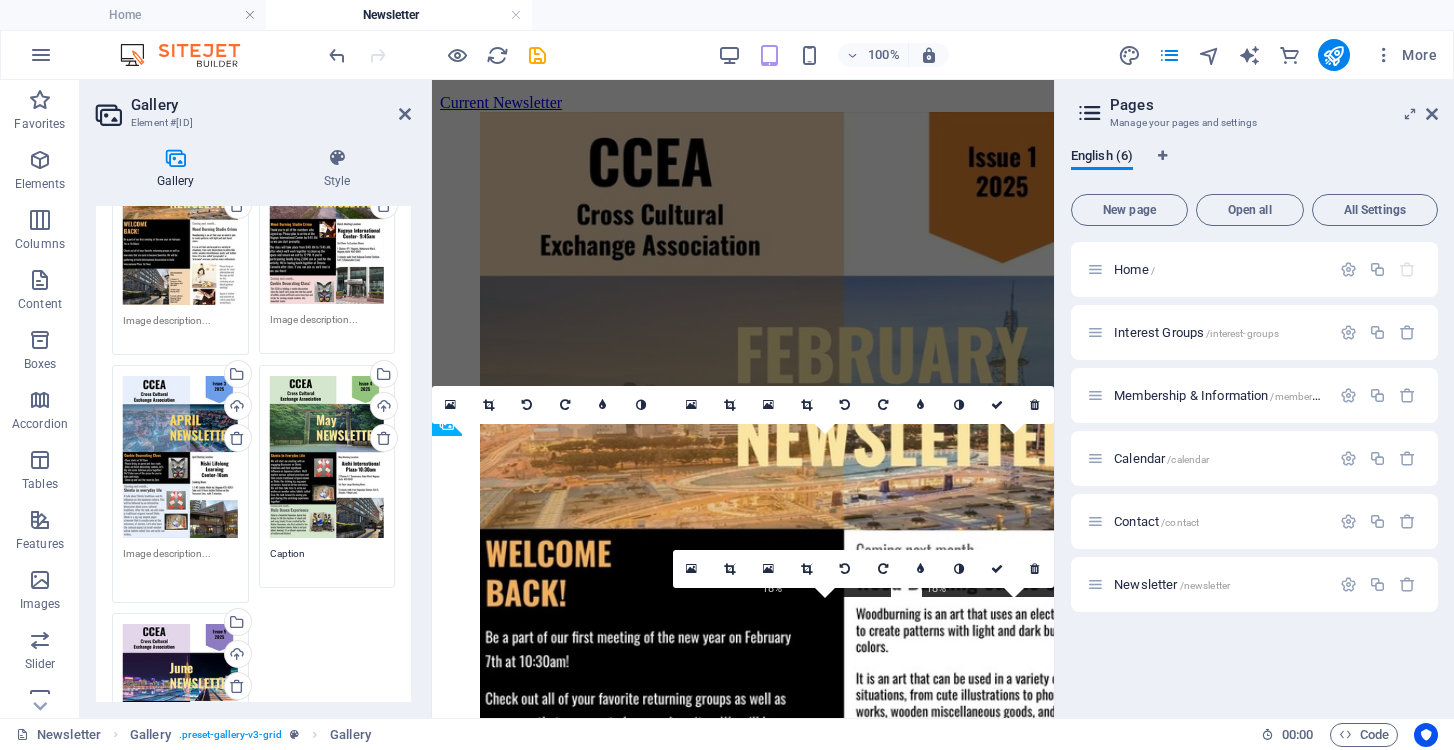 type 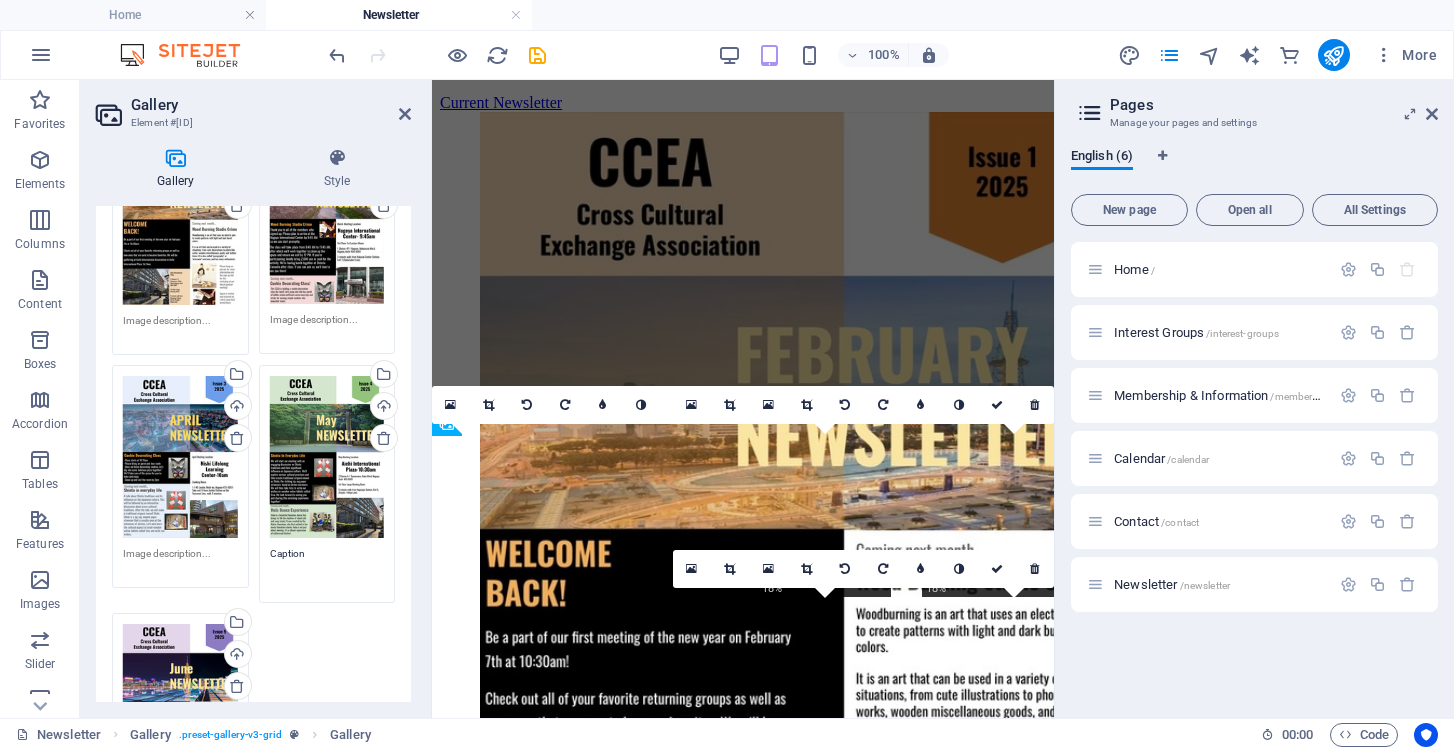 drag, startPoint x: 311, startPoint y: 549, endPoint x: 223, endPoint y: 549, distance: 88 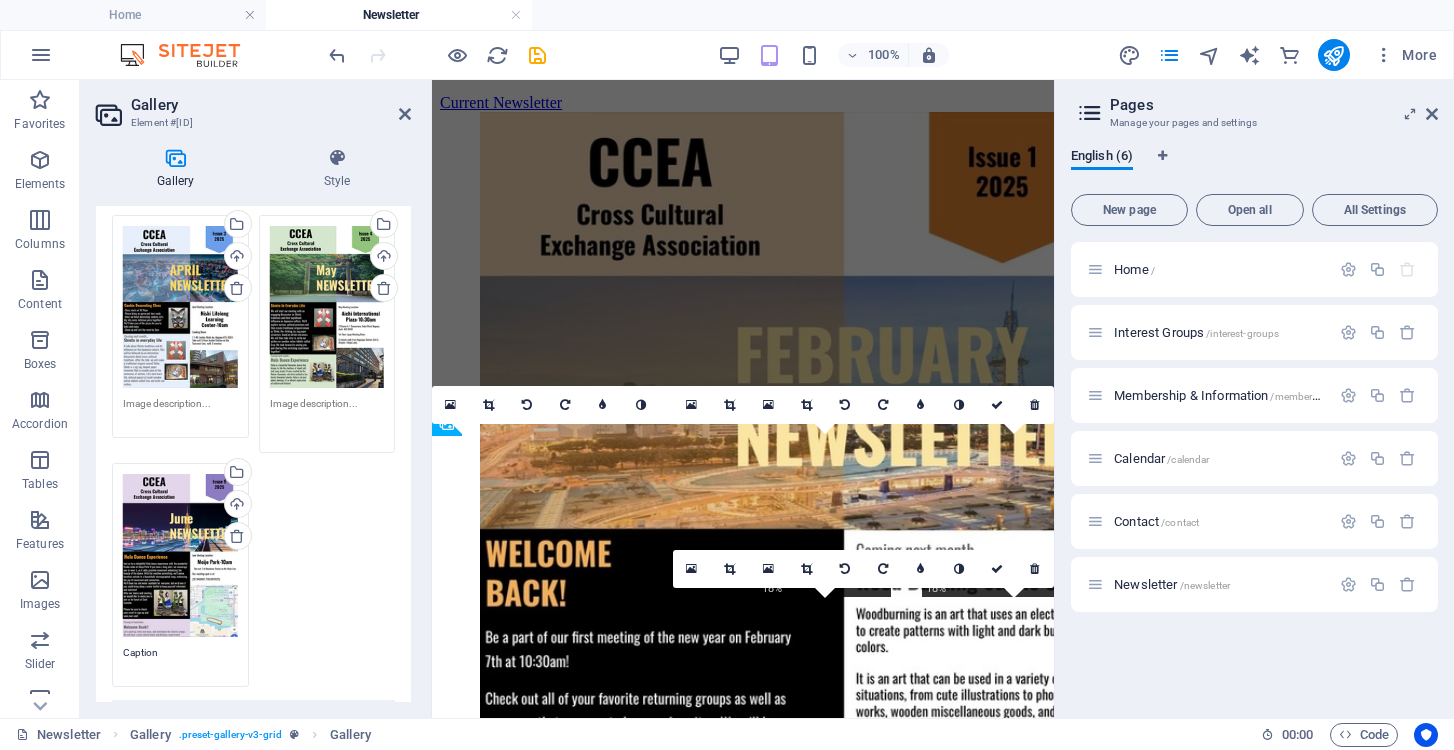 scroll, scrollTop: 386, scrollLeft: 0, axis: vertical 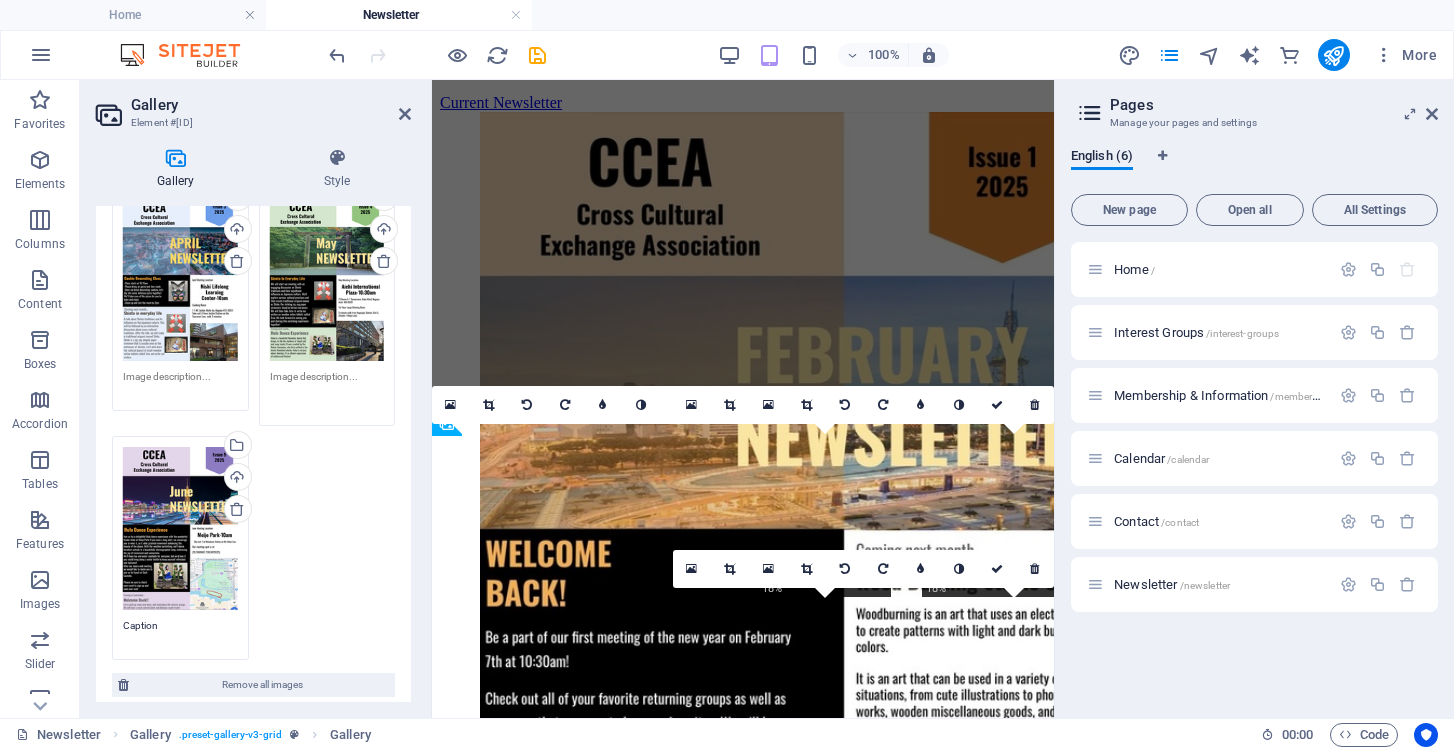 type 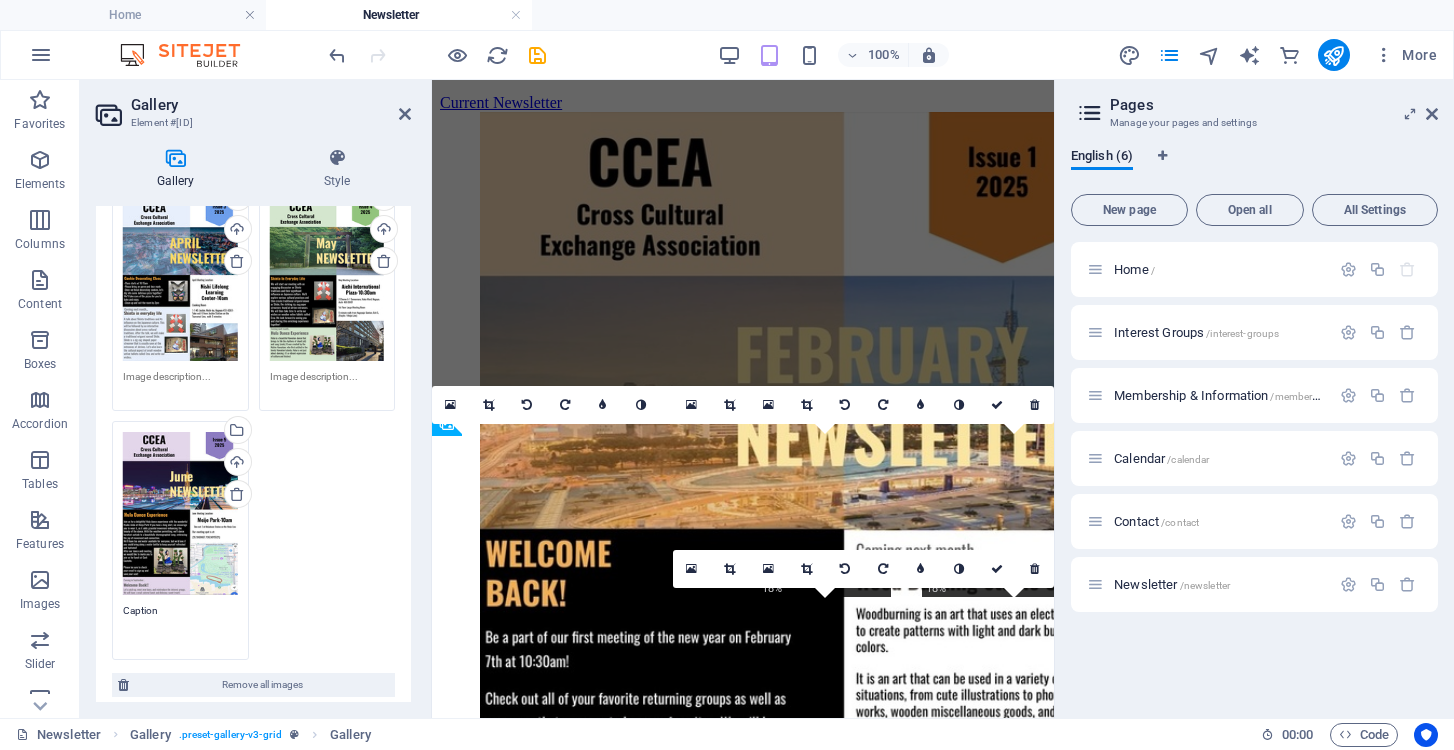 drag, startPoint x: 175, startPoint y: 622, endPoint x: 114, endPoint y: 585, distance: 71.34424 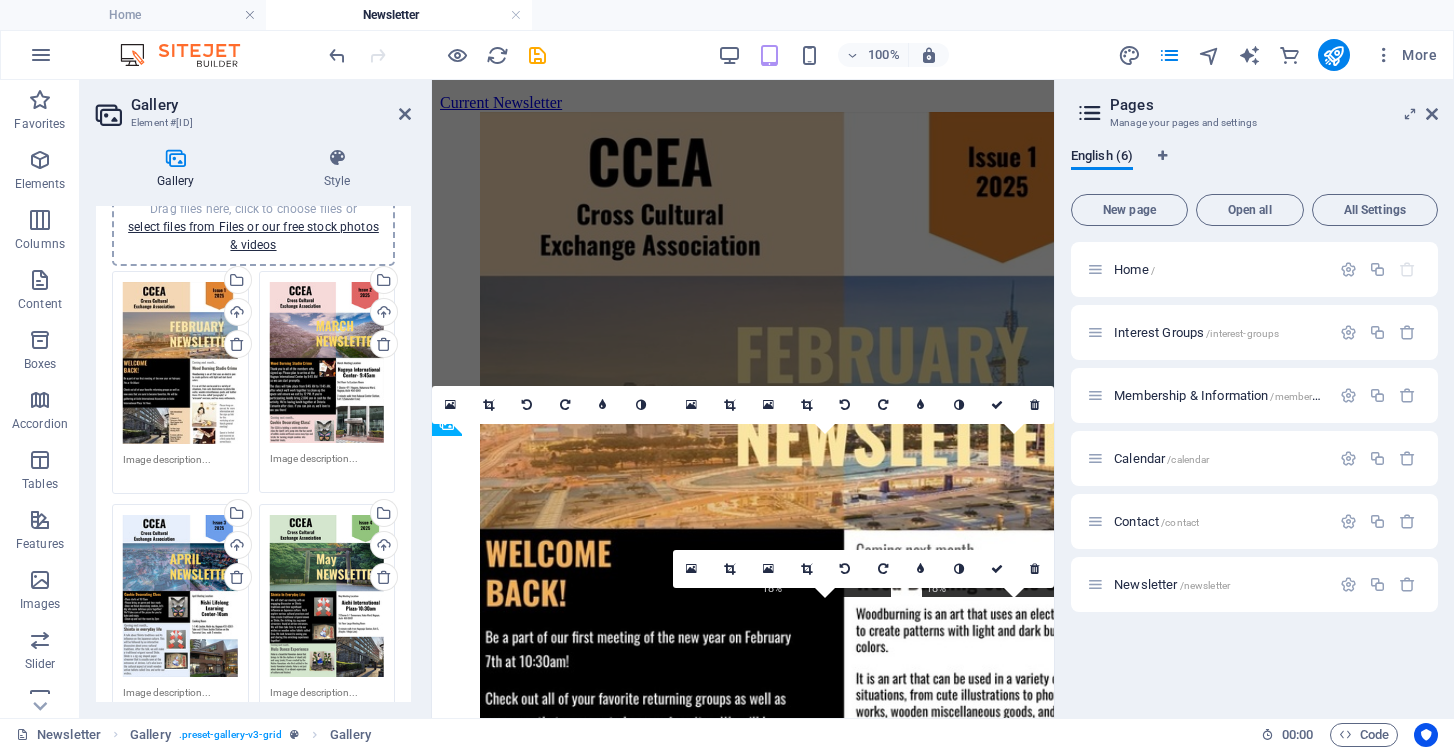 scroll, scrollTop: 22, scrollLeft: 0, axis: vertical 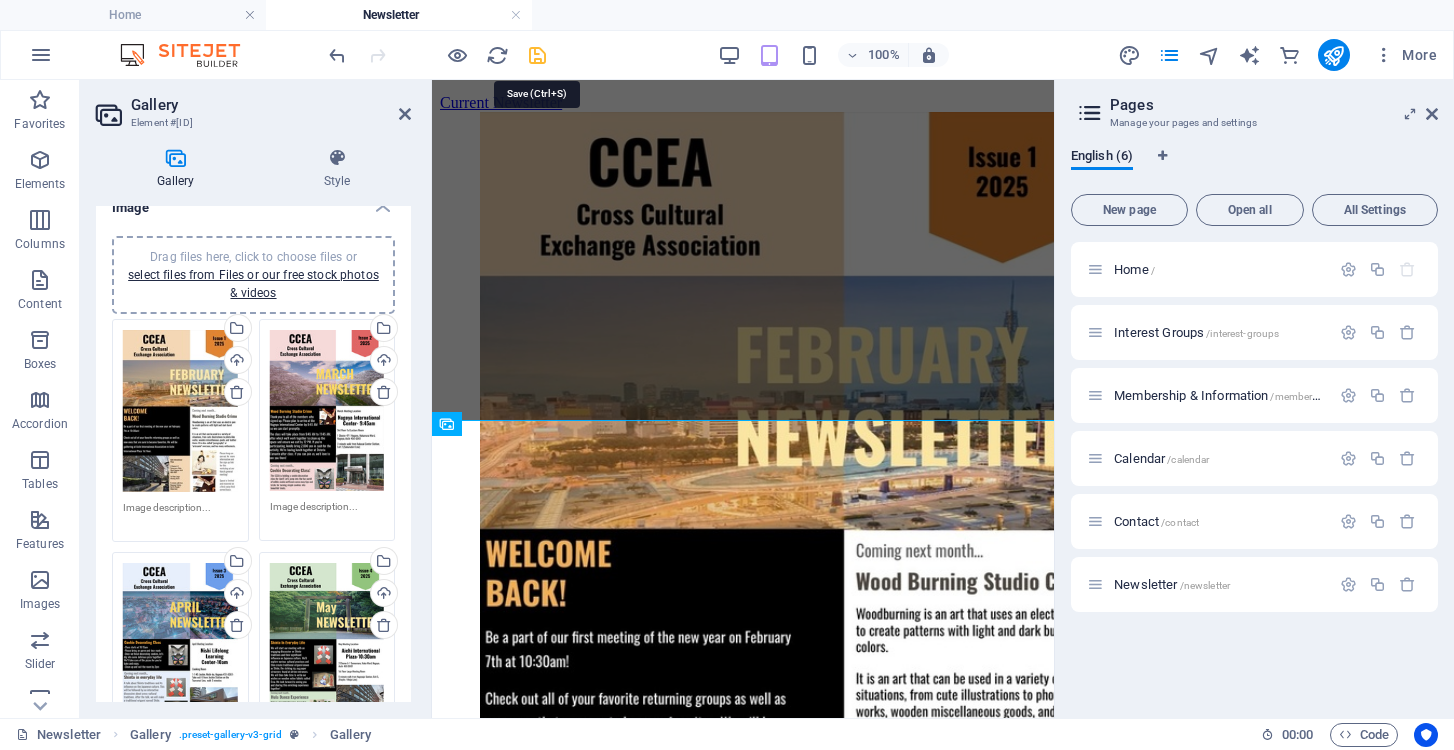 type 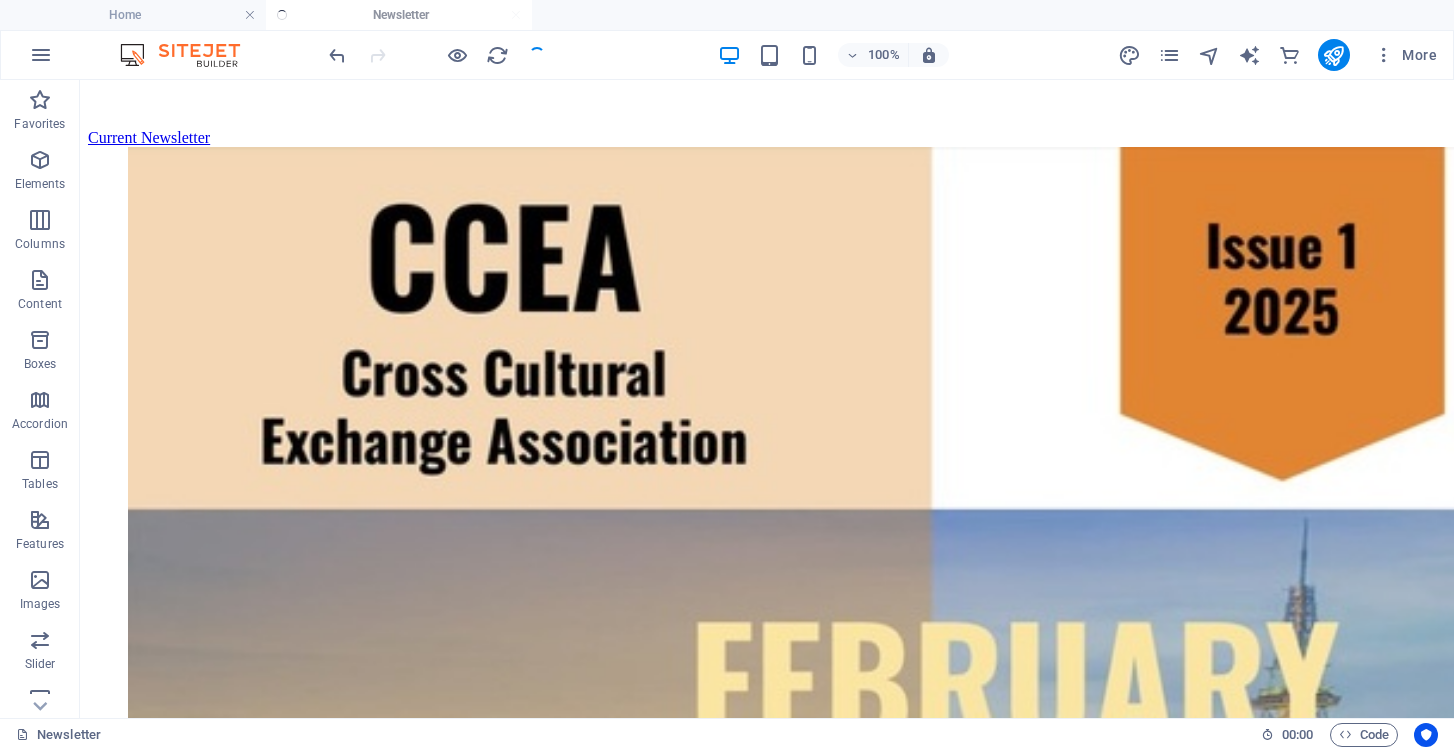 scroll, scrollTop: 360, scrollLeft: 0, axis: vertical 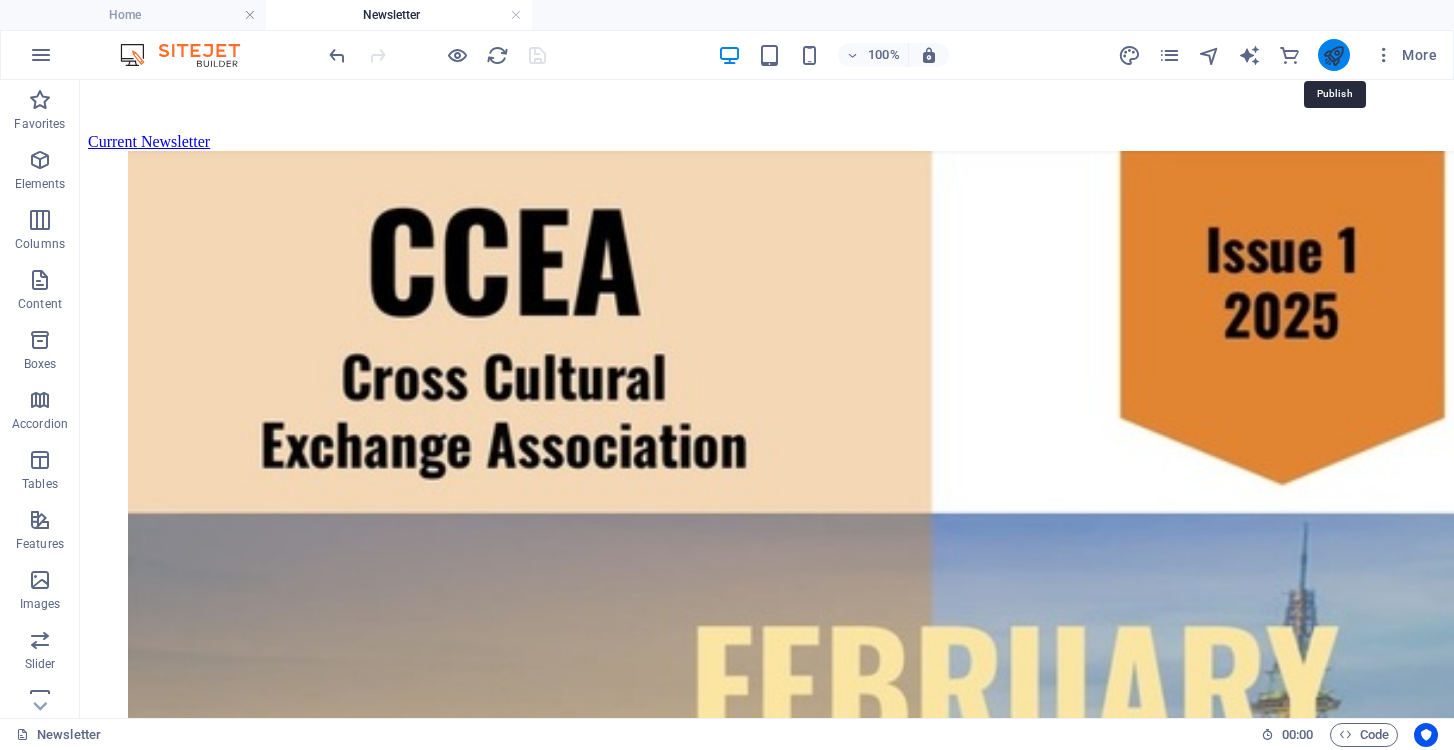 click at bounding box center [1333, 55] 